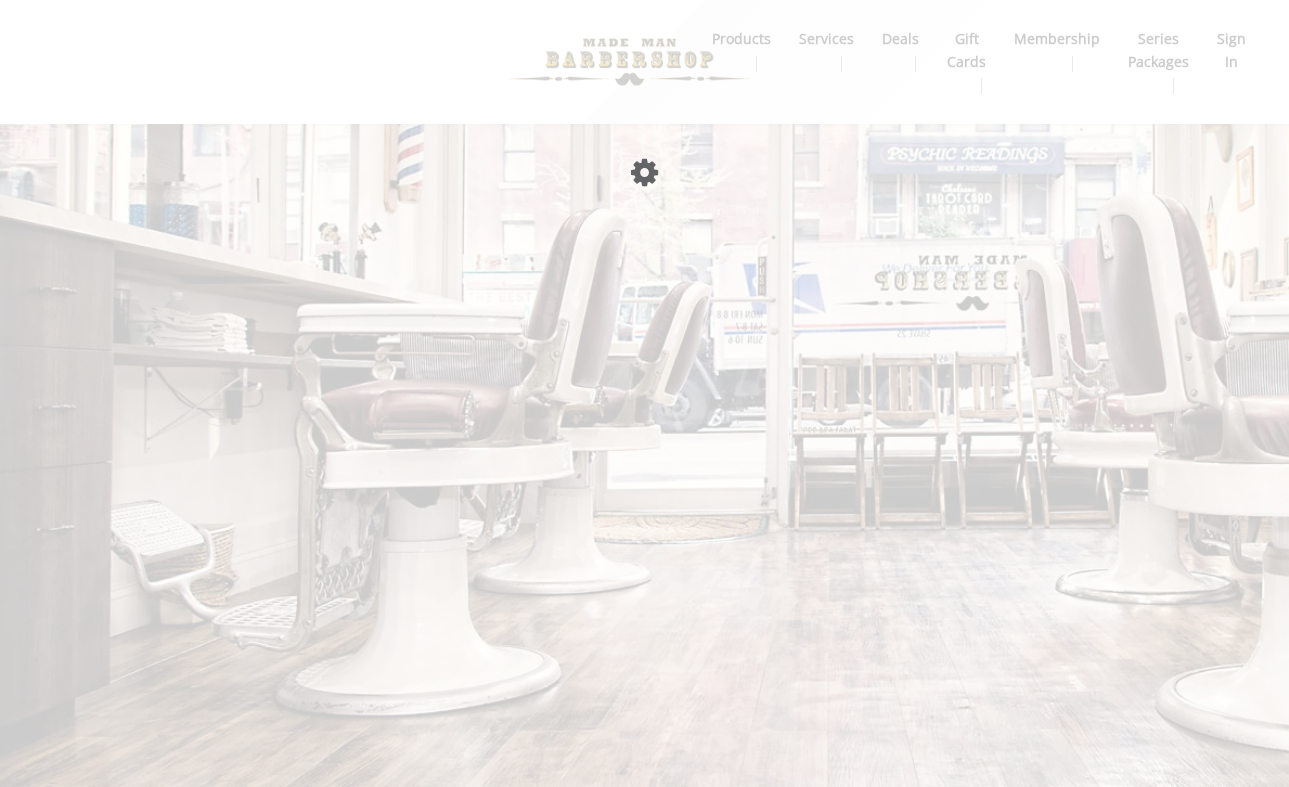 scroll, scrollTop: 0, scrollLeft: 0, axis: both 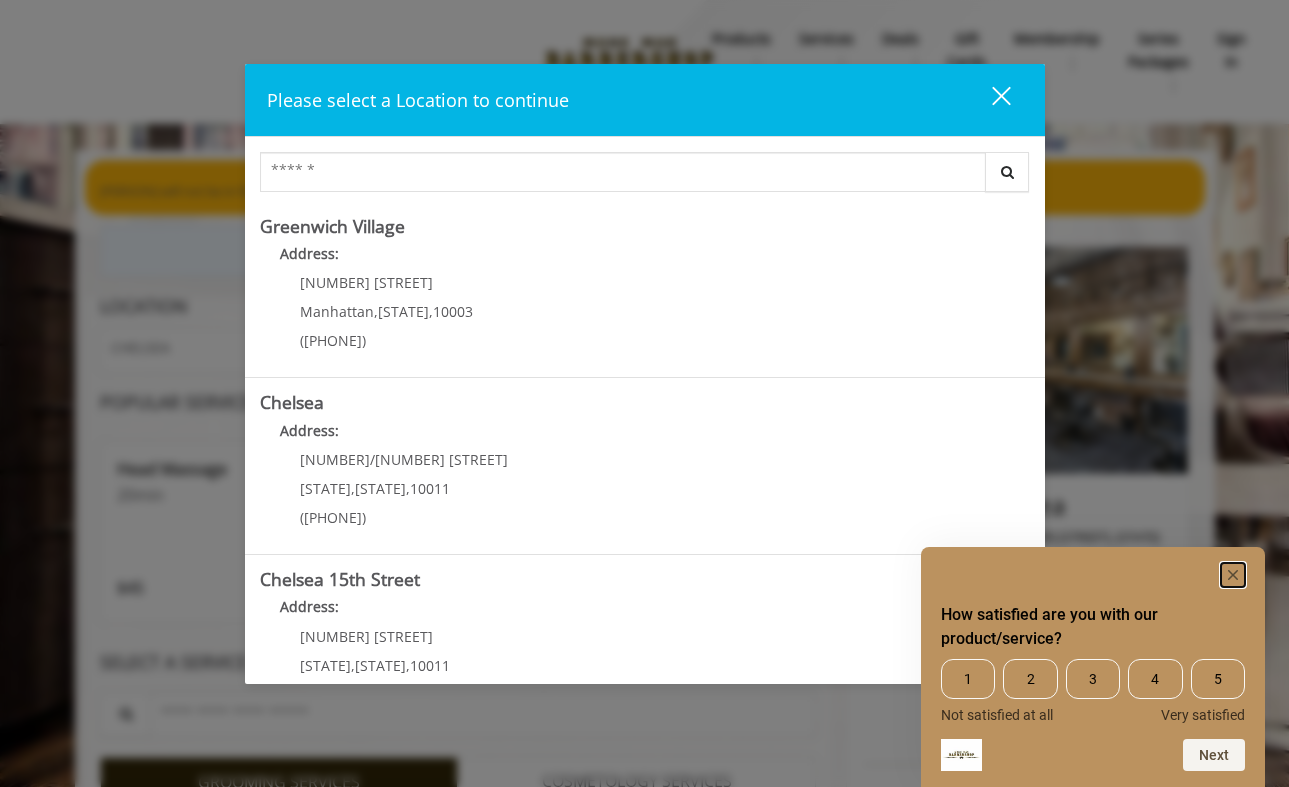 click 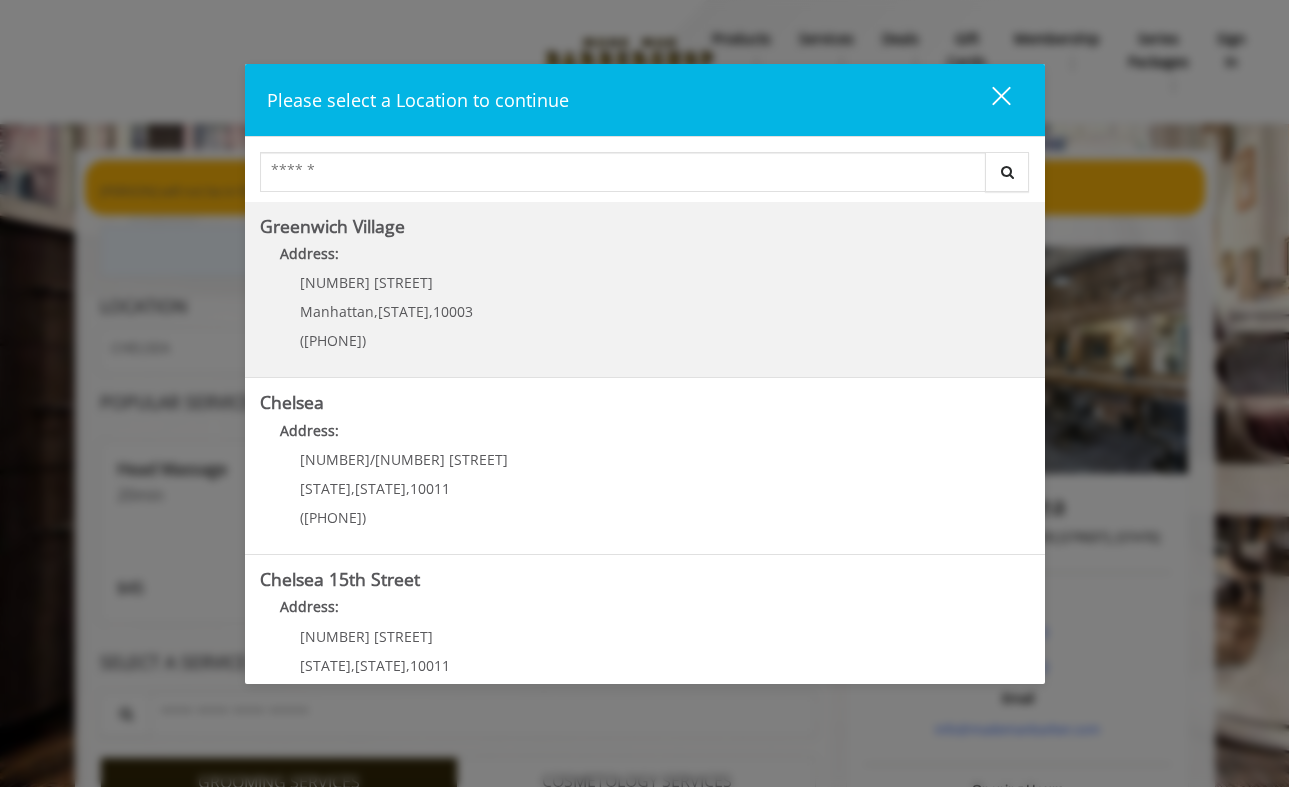 click on "Address:" at bounding box center [645, 259] 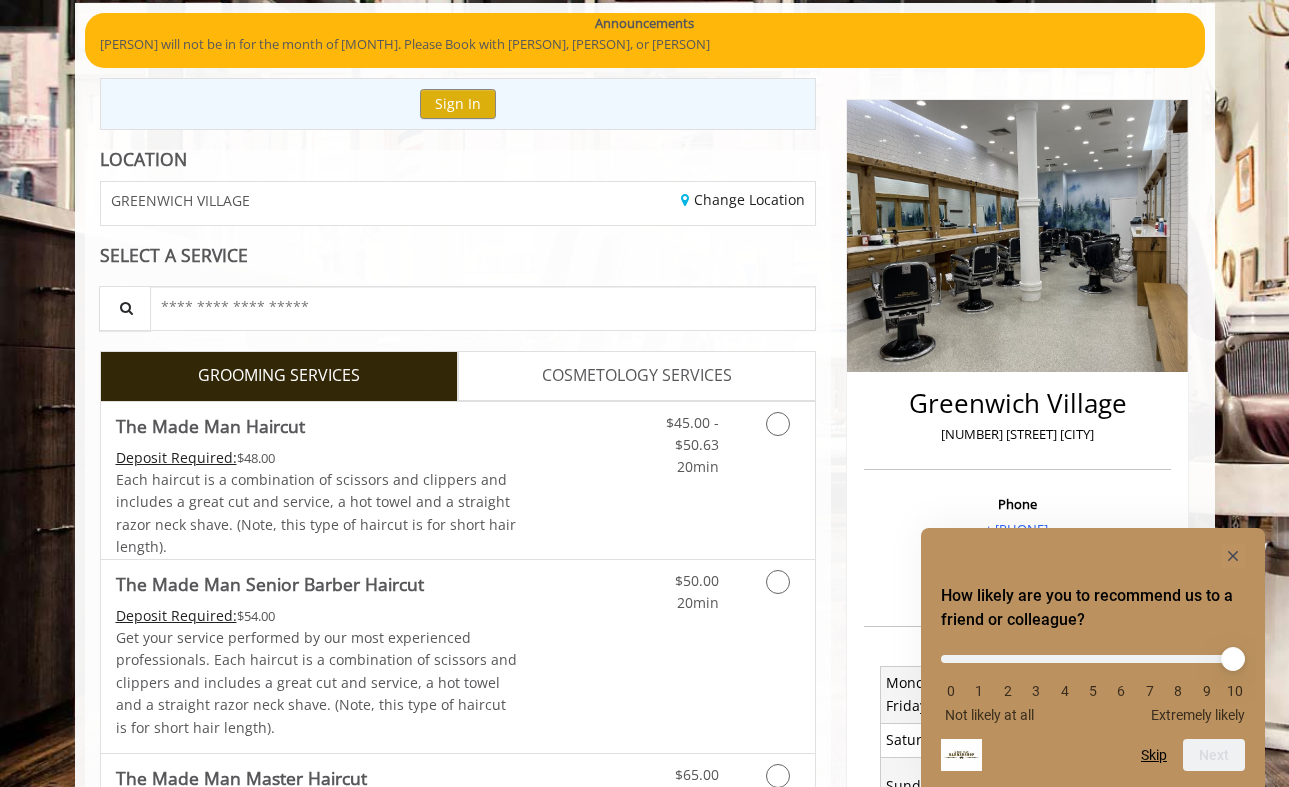scroll, scrollTop: 154, scrollLeft: 0, axis: vertical 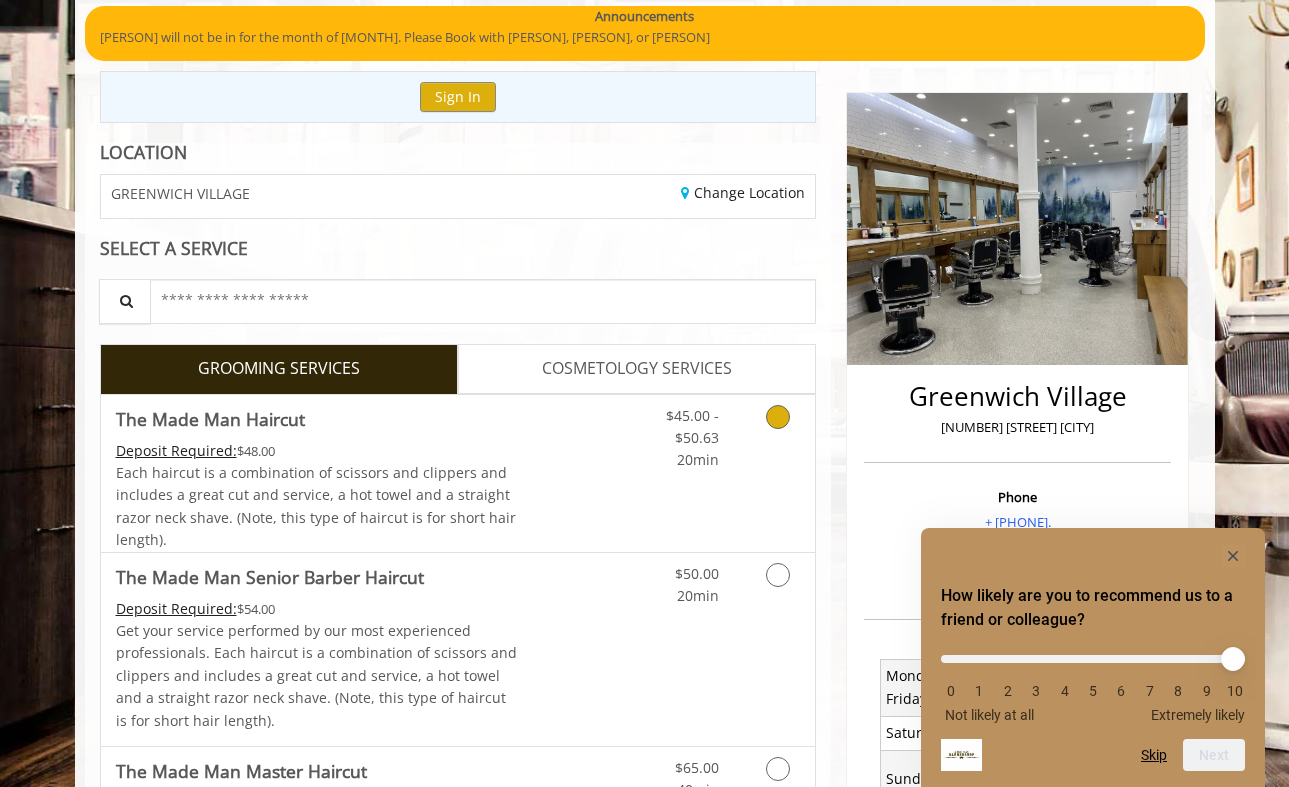 click at bounding box center [774, 433] 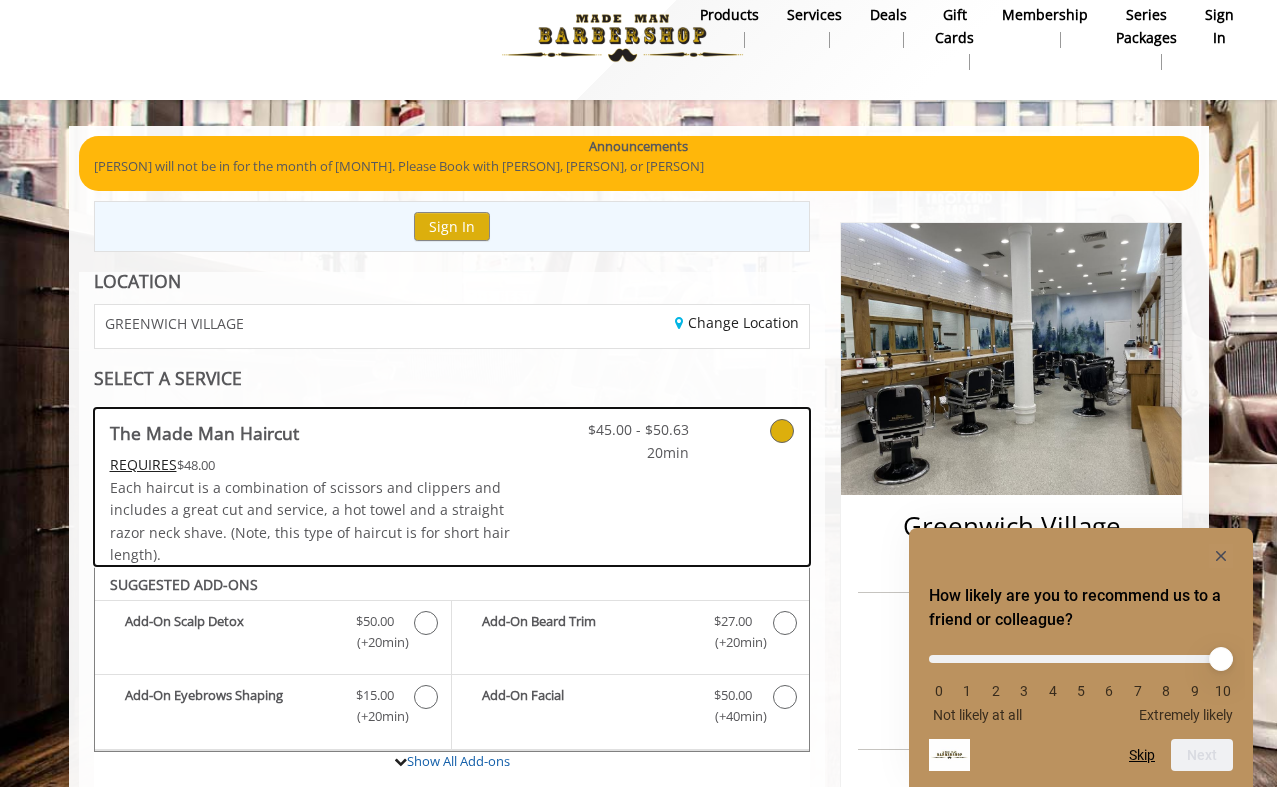 scroll, scrollTop: 0, scrollLeft: 0, axis: both 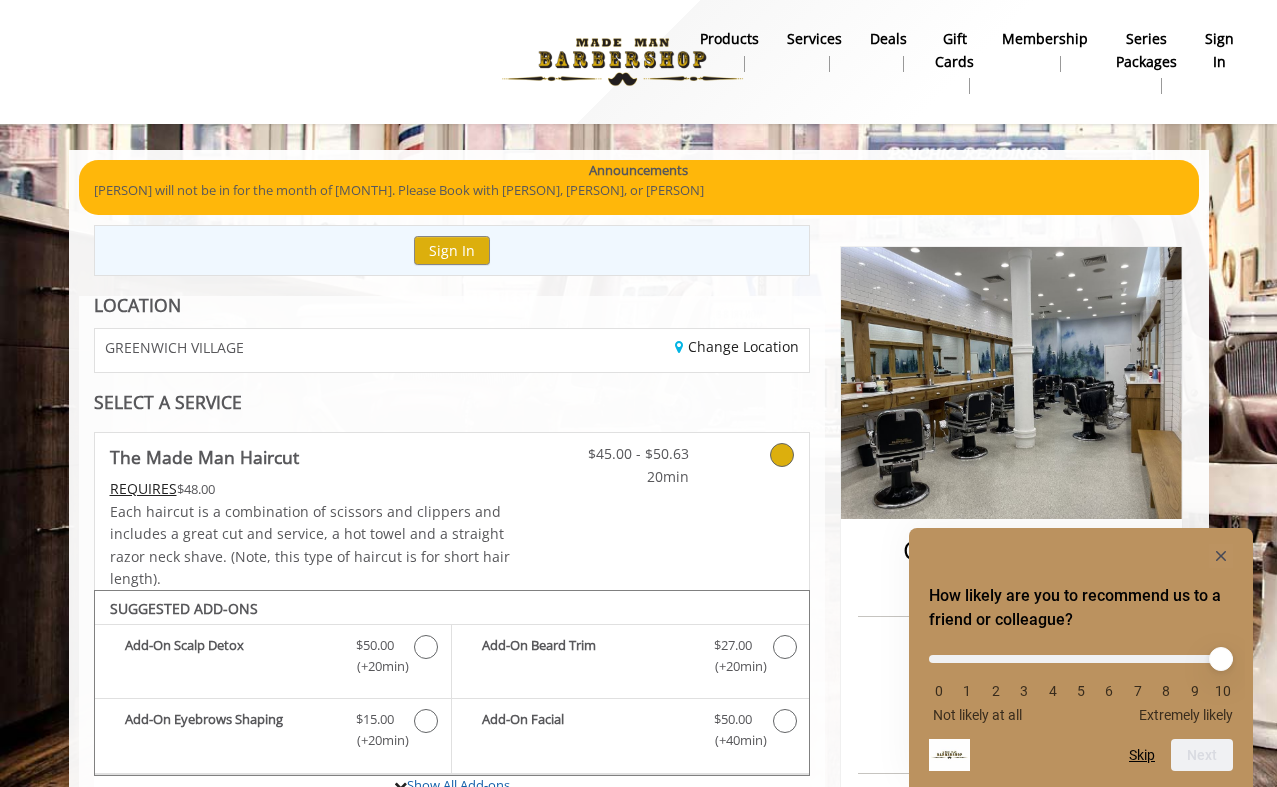 click on "GREENWICH VILLAGE" at bounding box center [266, 350] 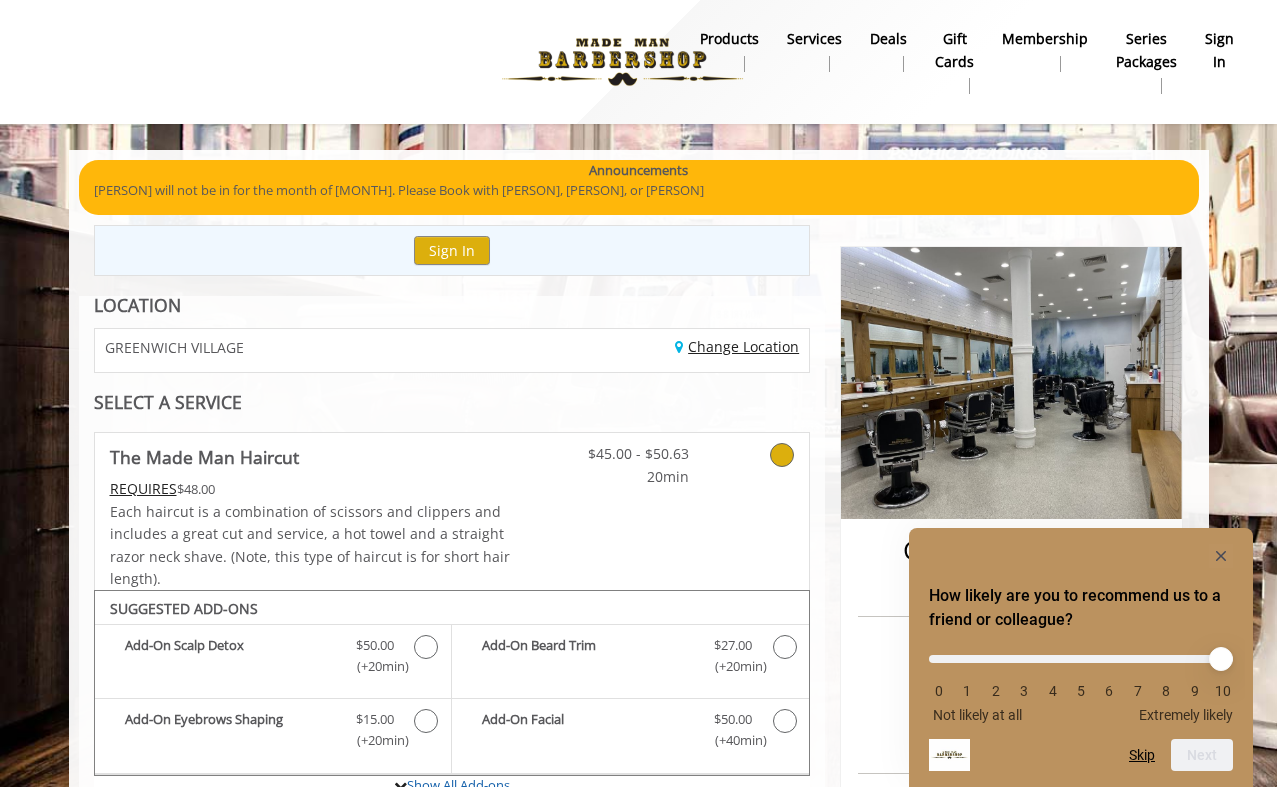 click on "Change  Location" at bounding box center (737, 346) 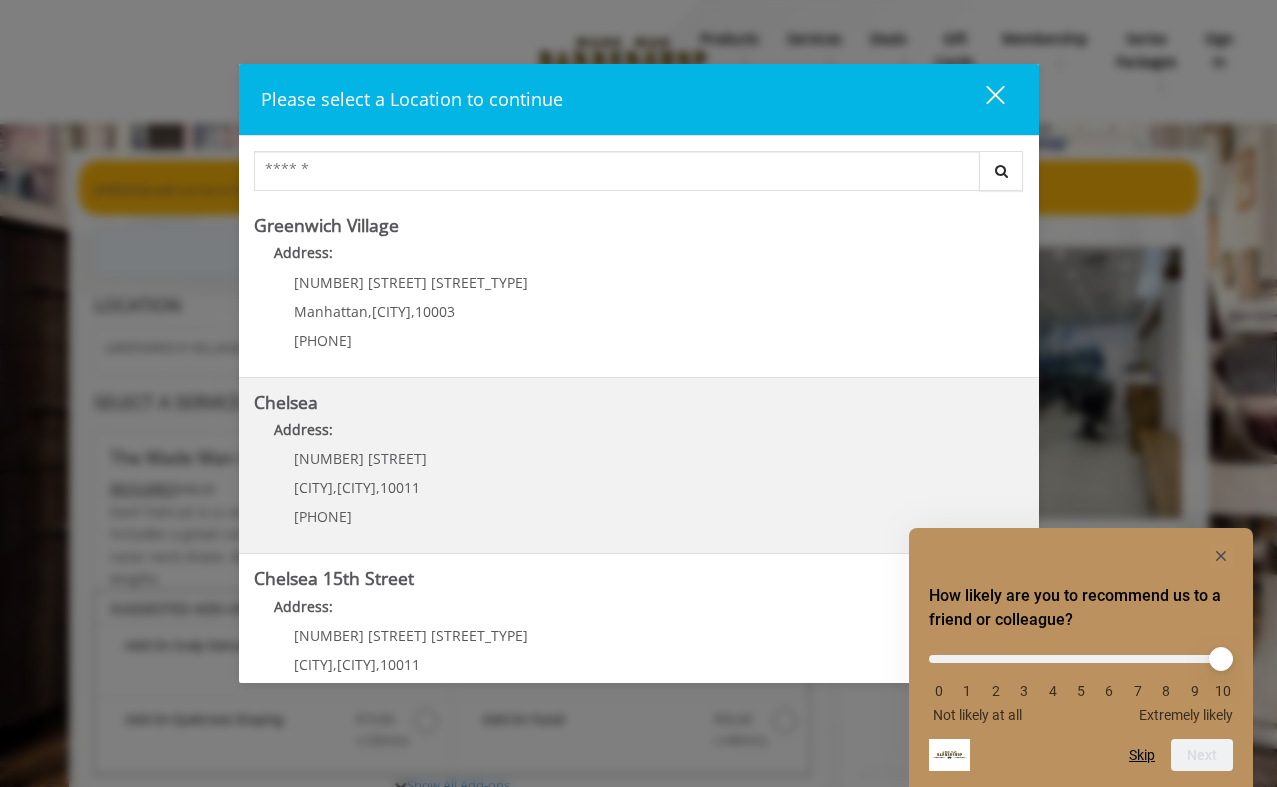 click on "Address:" at bounding box center [639, 435] 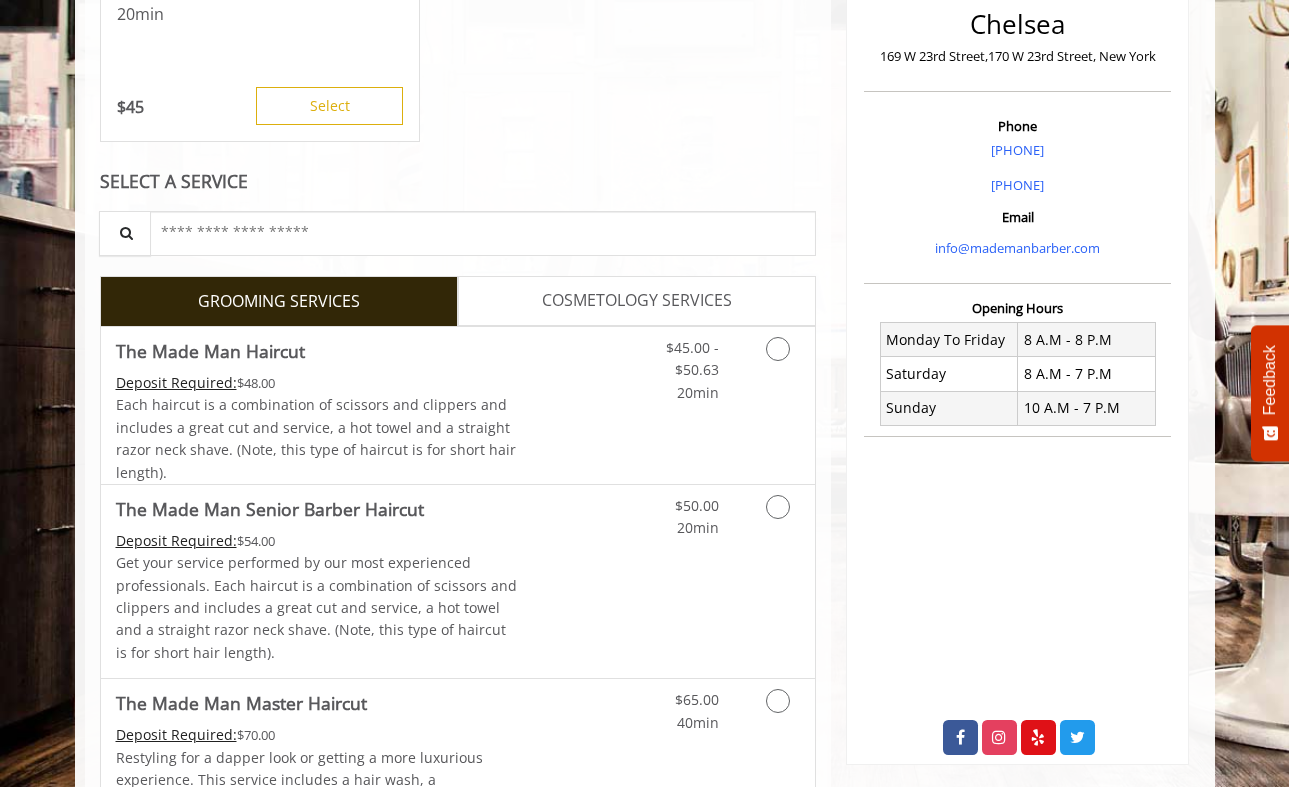 scroll, scrollTop: 483, scrollLeft: 0, axis: vertical 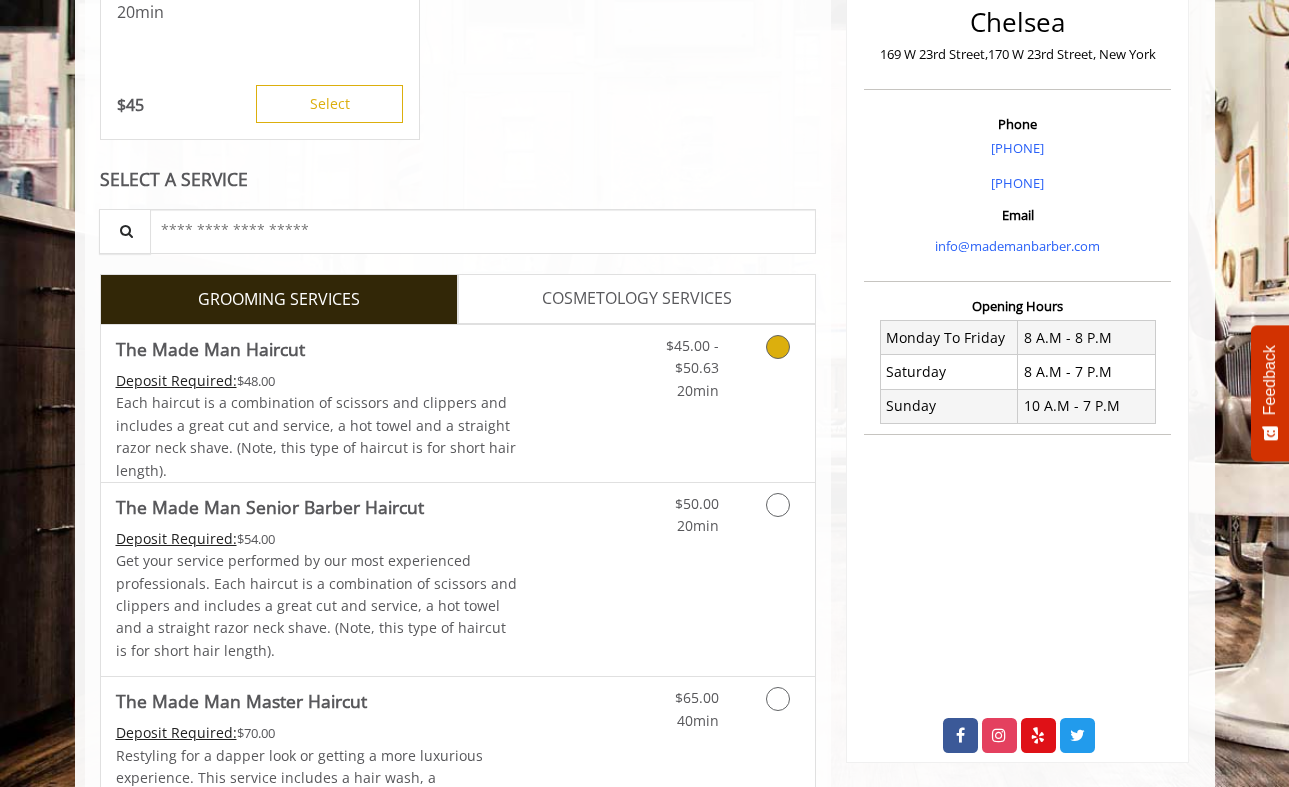 click at bounding box center (778, 347) 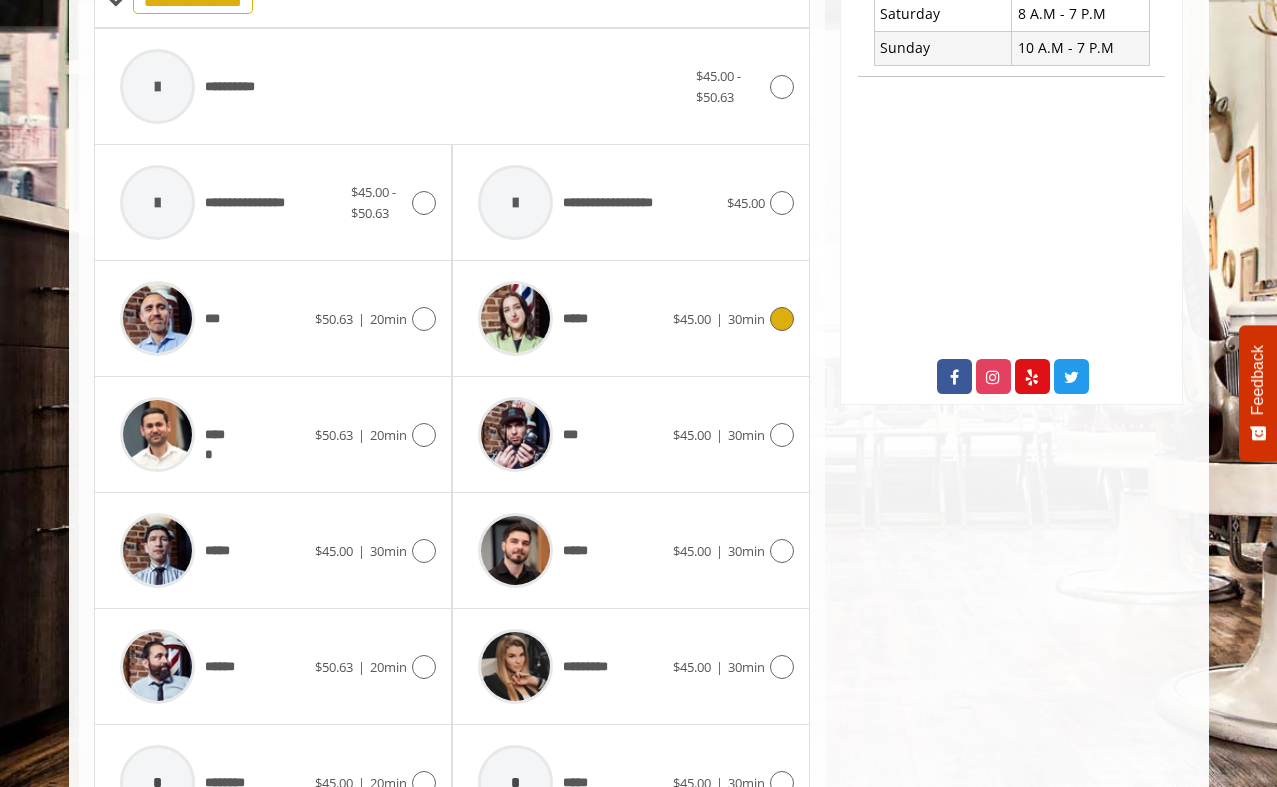scroll, scrollTop: 845, scrollLeft: 0, axis: vertical 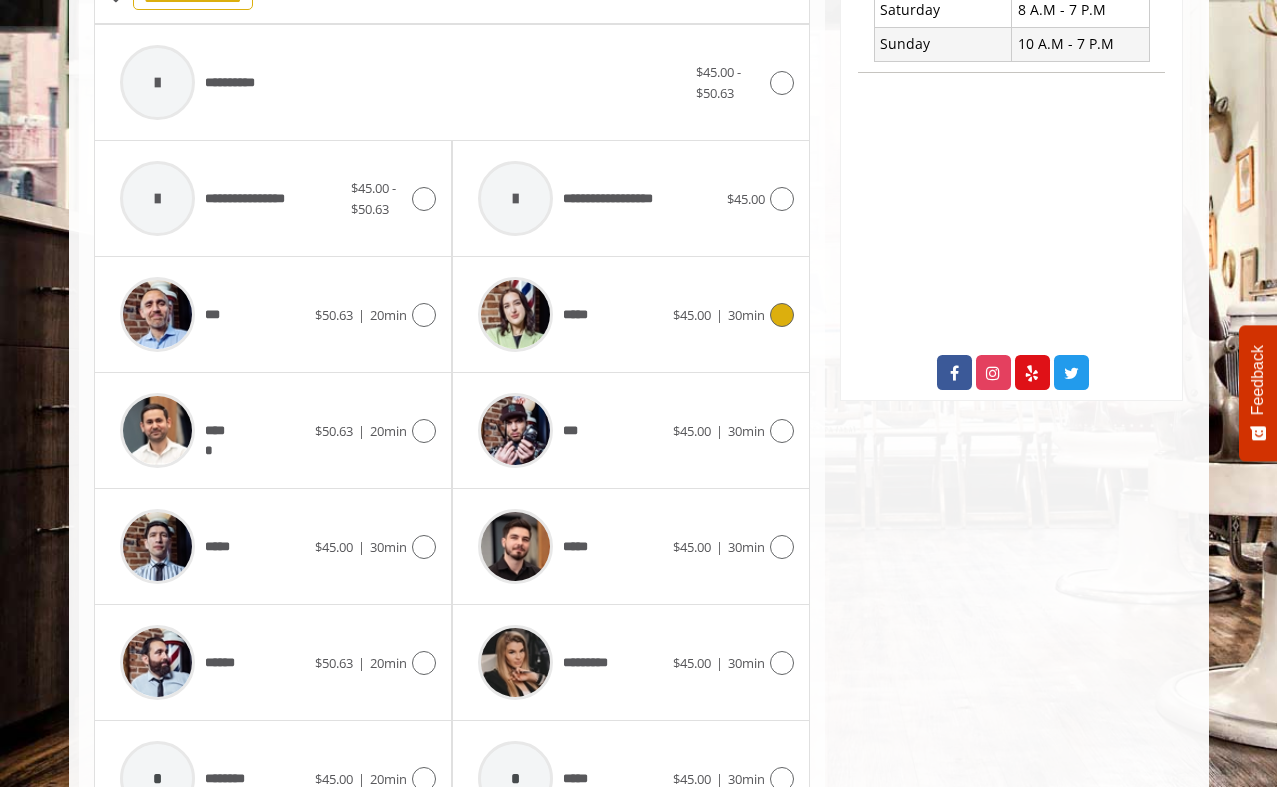 click on "***** $45.00 | 30min" at bounding box center [631, 314] 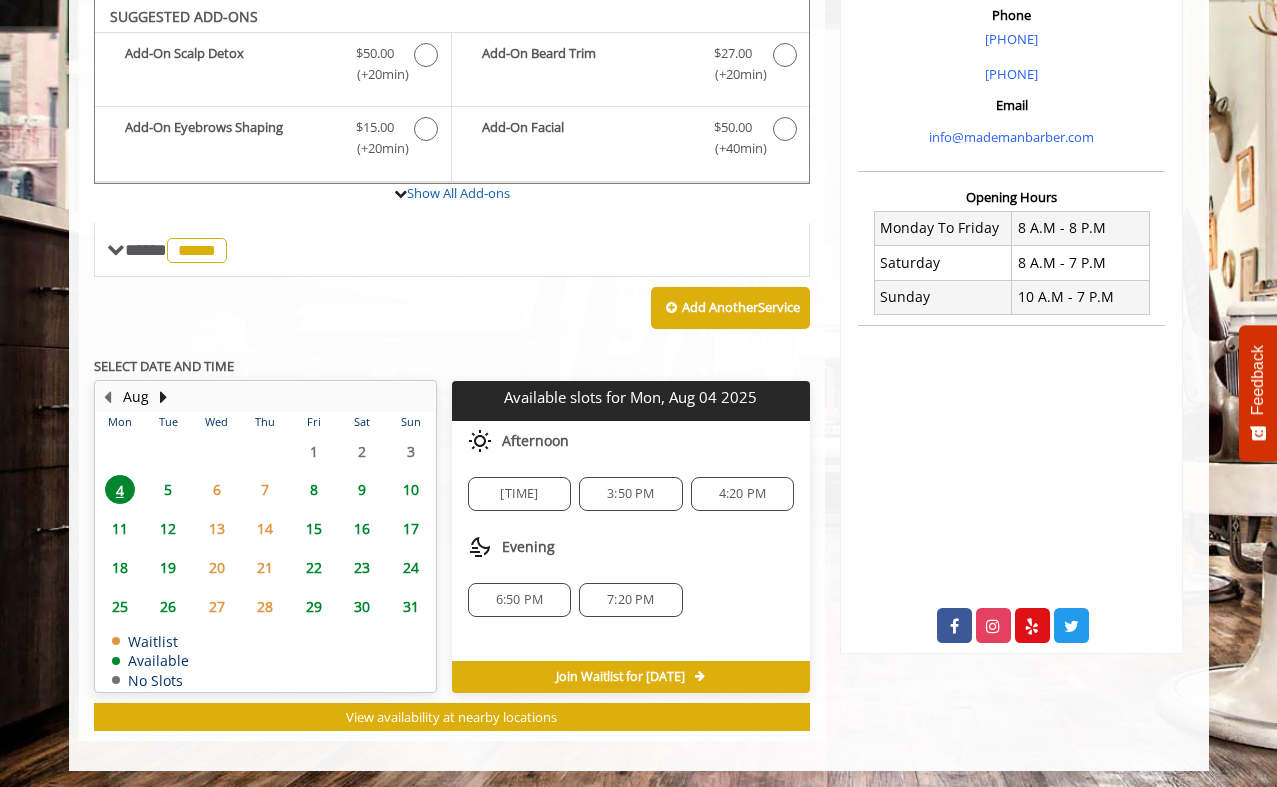 scroll, scrollTop: 591, scrollLeft: 0, axis: vertical 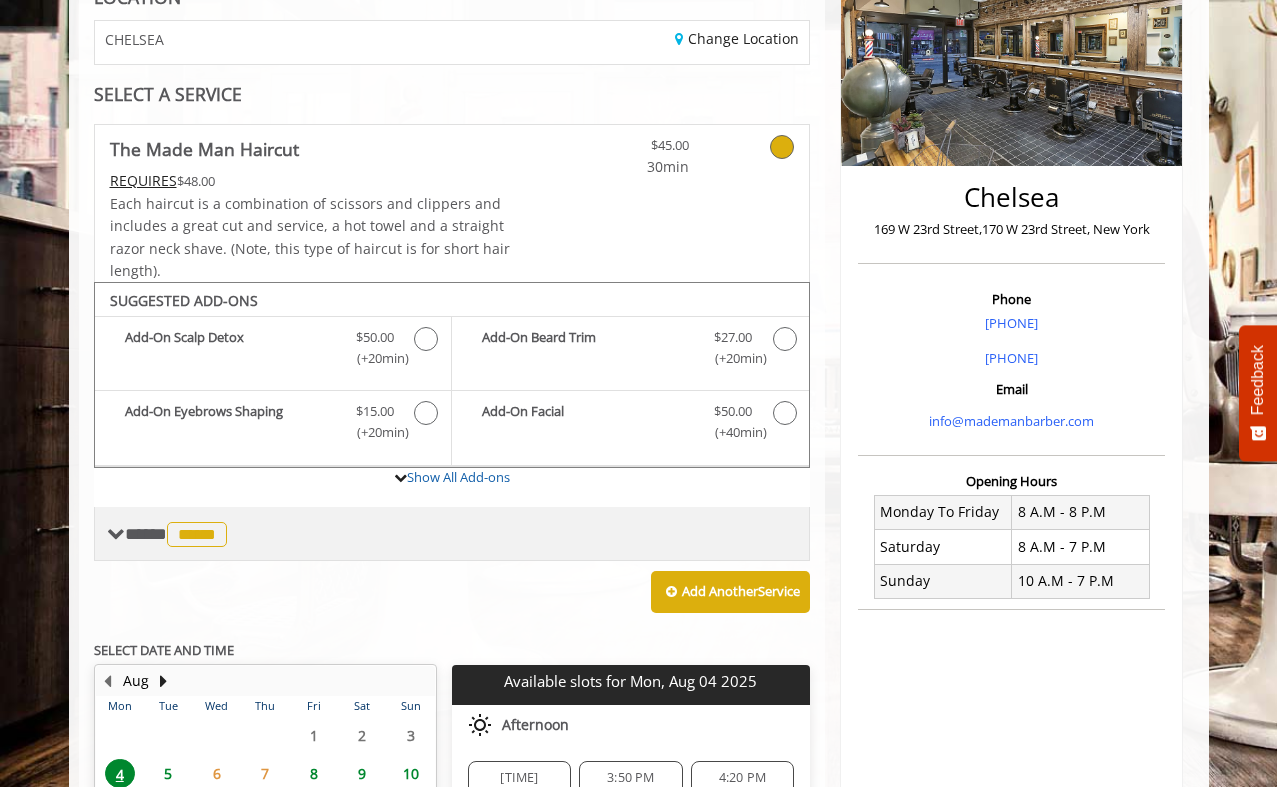 click on "[MASKED]" at bounding box center [178, 534] 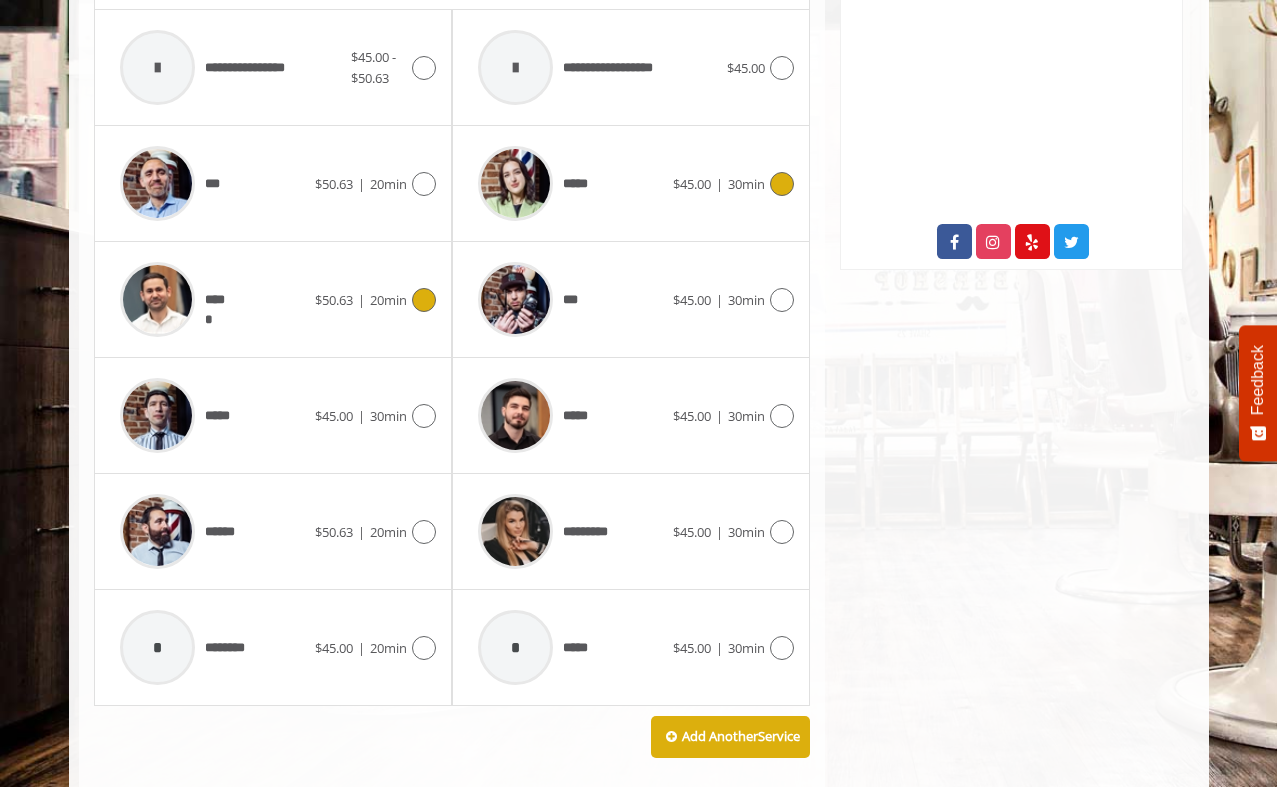 scroll, scrollTop: 977, scrollLeft: 0, axis: vertical 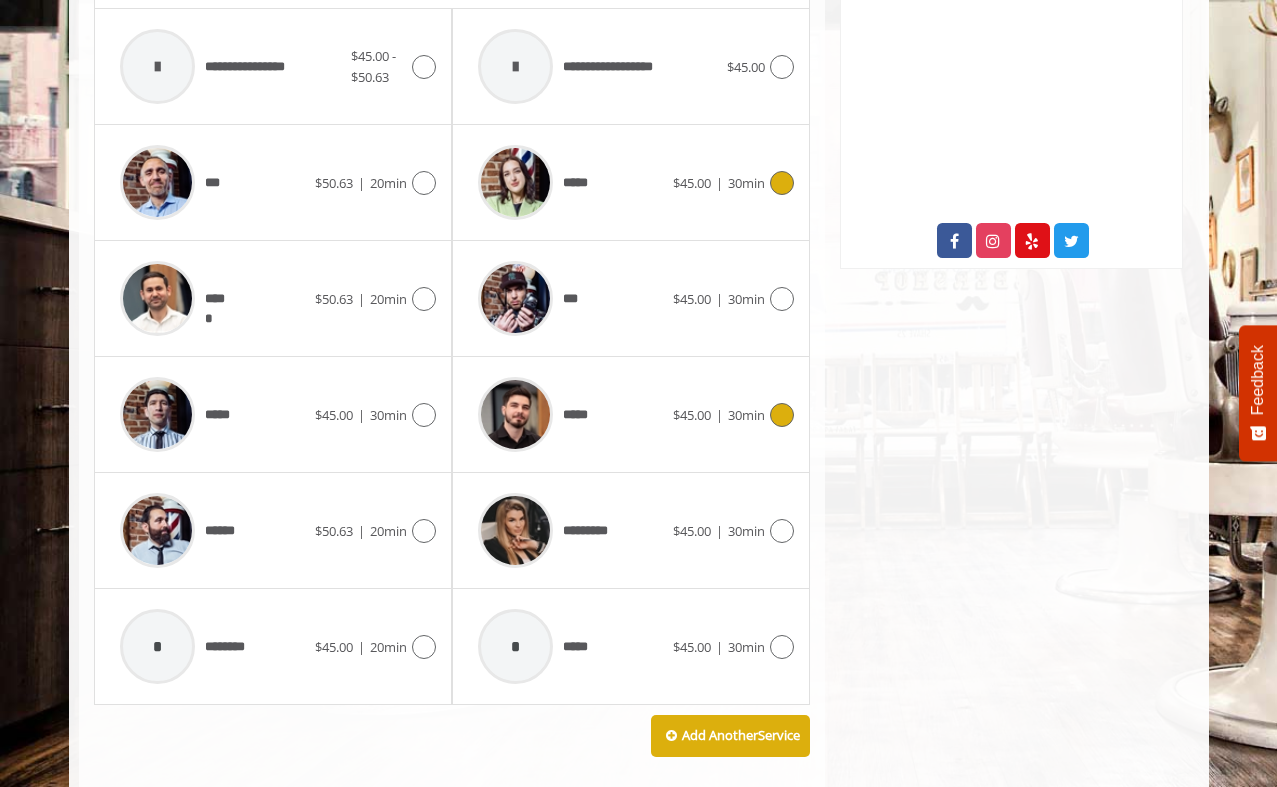 click at bounding box center (782, 415) 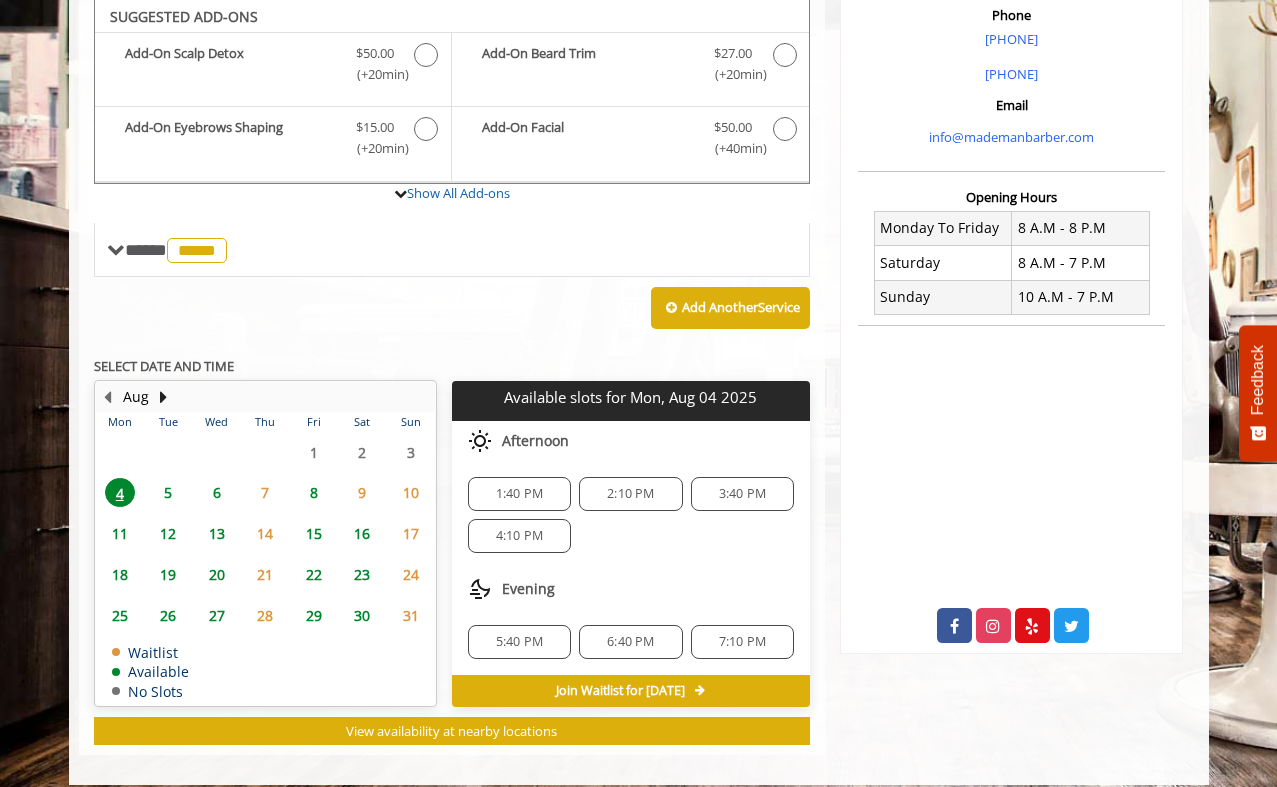 scroll, scrollTop: 591, scrollLeft: 0, axis: vertical 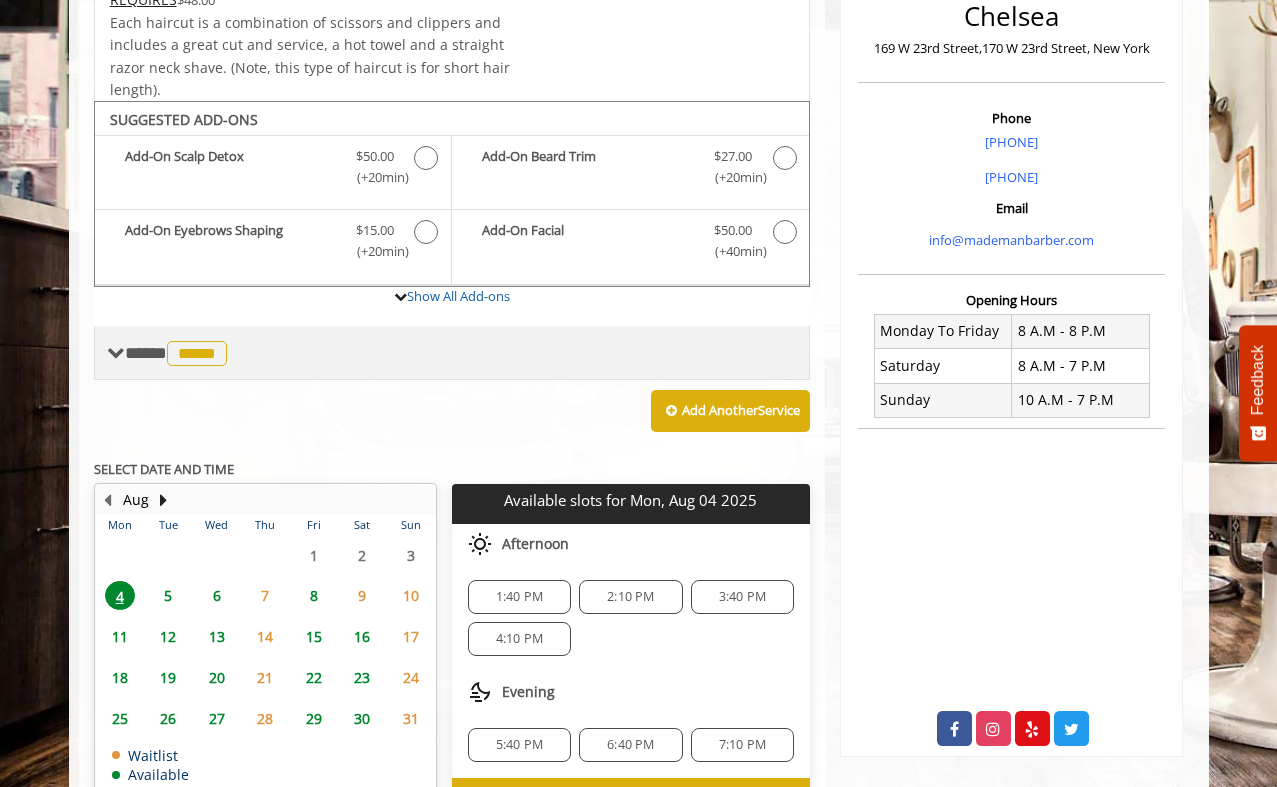 click on "*****" at bounding box center [197, 353] 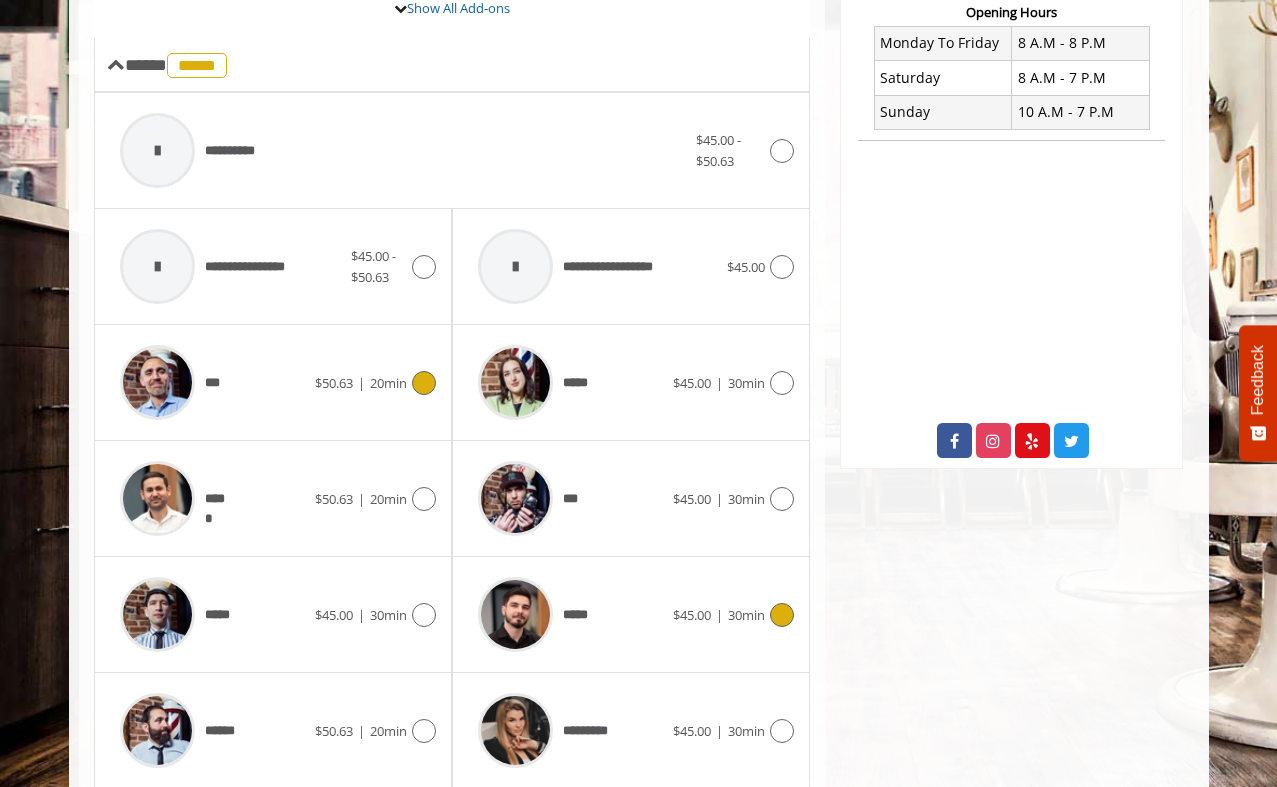 scroll, scrollTop: 799, scrollLeft: 0, axis: vertical 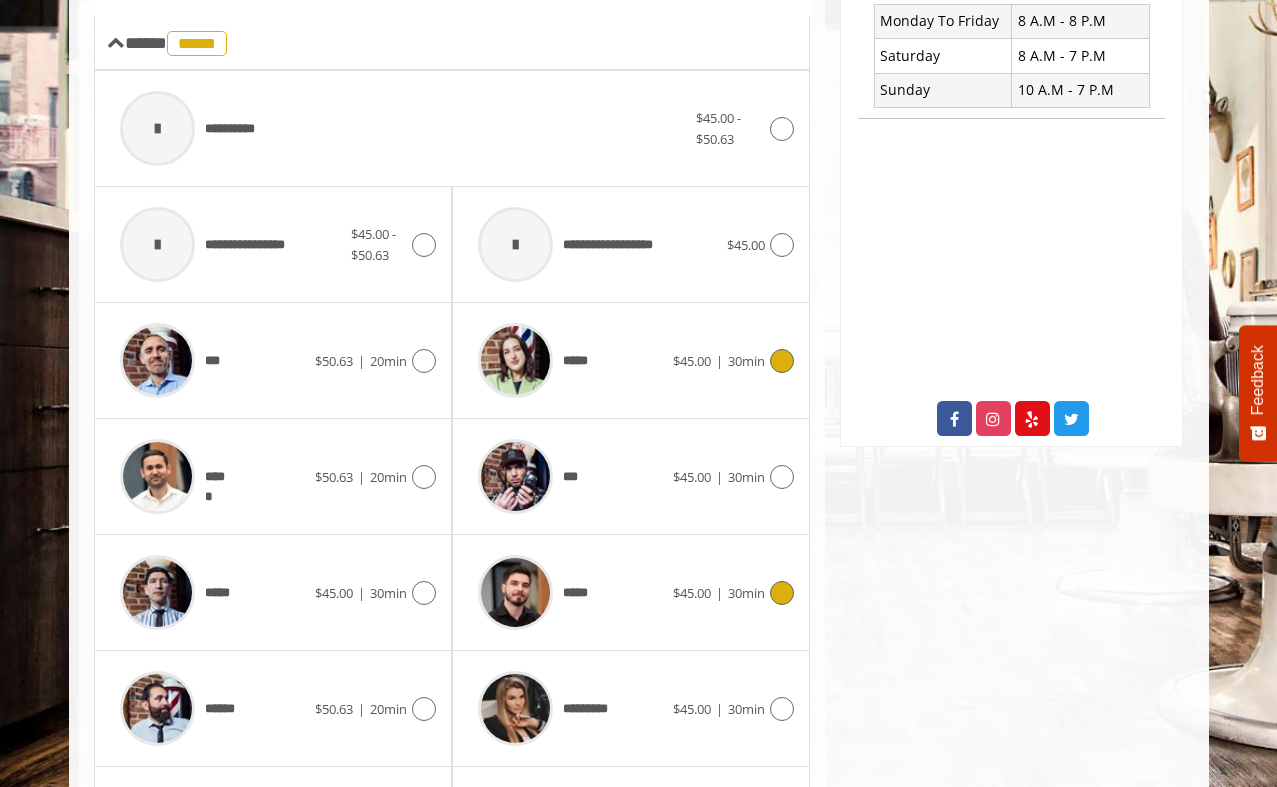 click at bounding box center [782, 361] 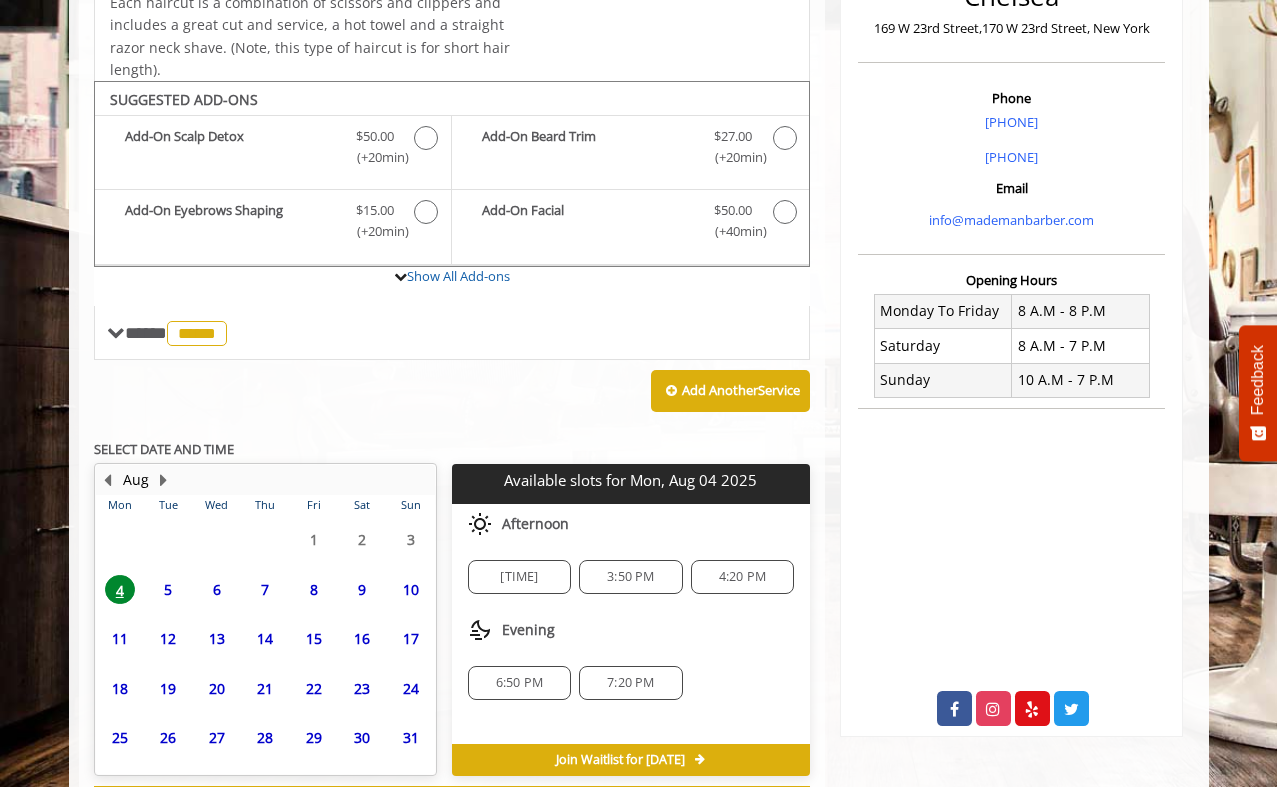 scroll, scrollTop: 595, scrollLeft: 0, axis: vertical 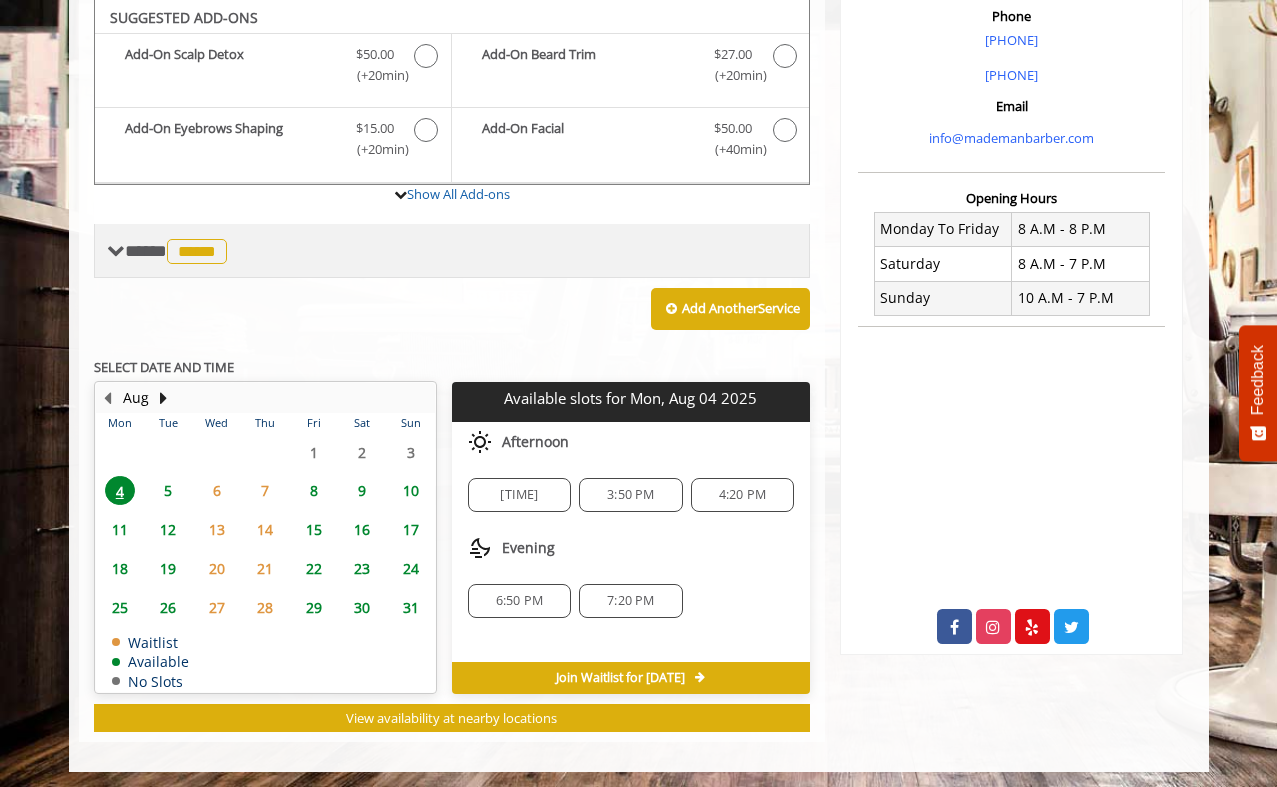 click on "*****" at bounding box center (197, 251) 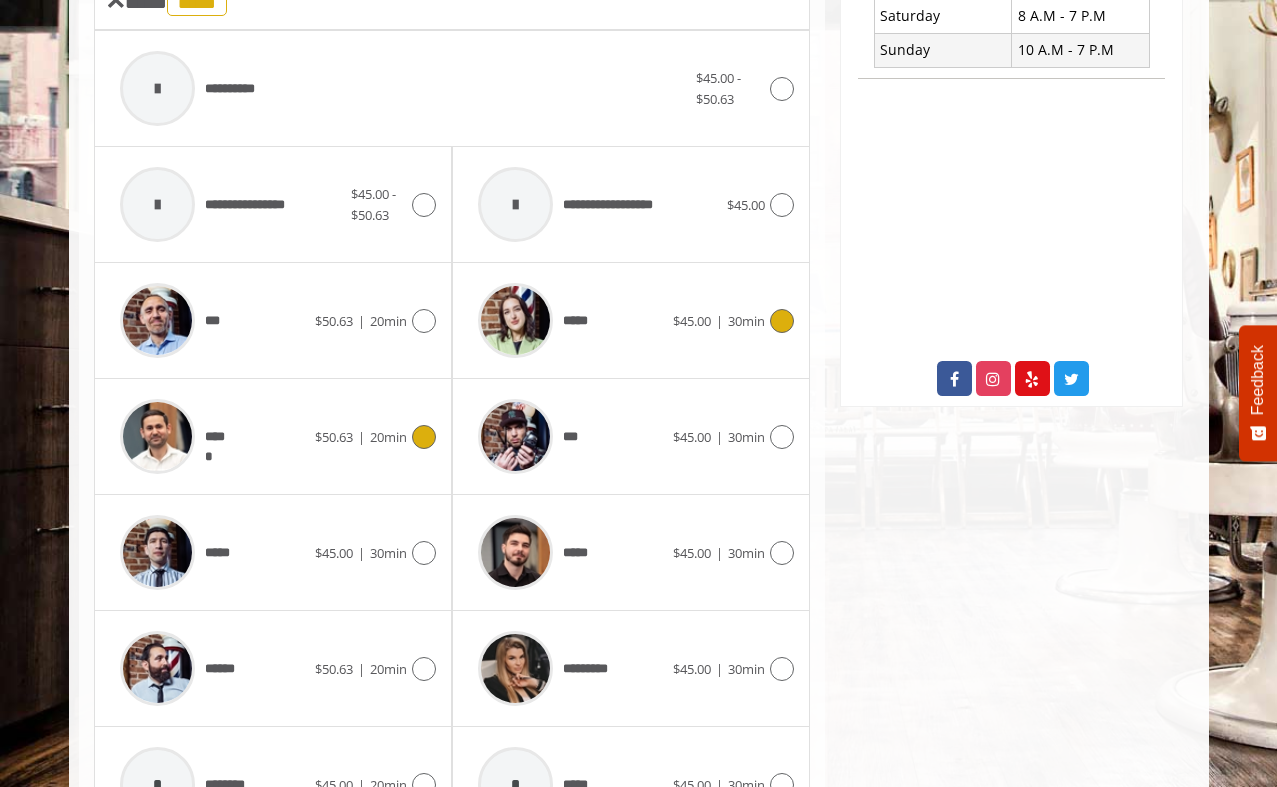scroll, scrollTop: 896, scrollLeft: 0, axis: vertical 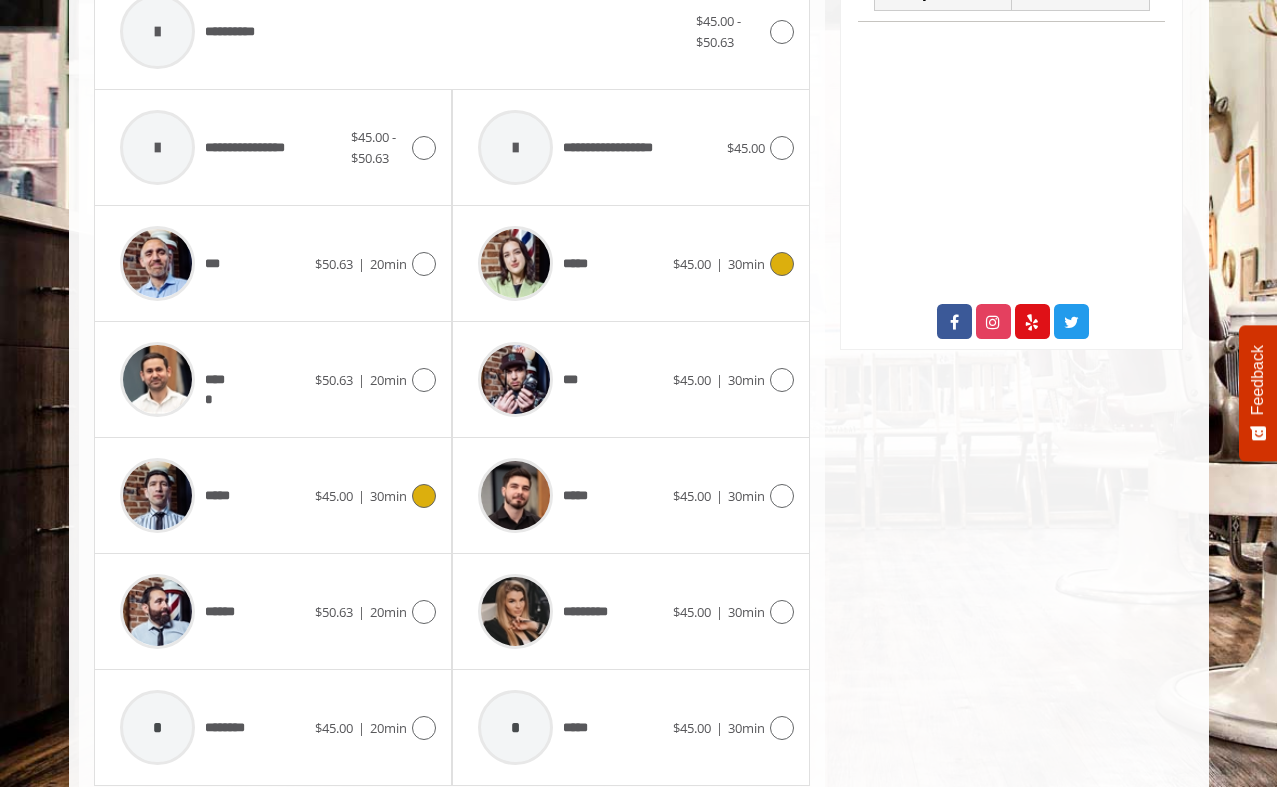 click on "*****" at bounding box center (222, 496) 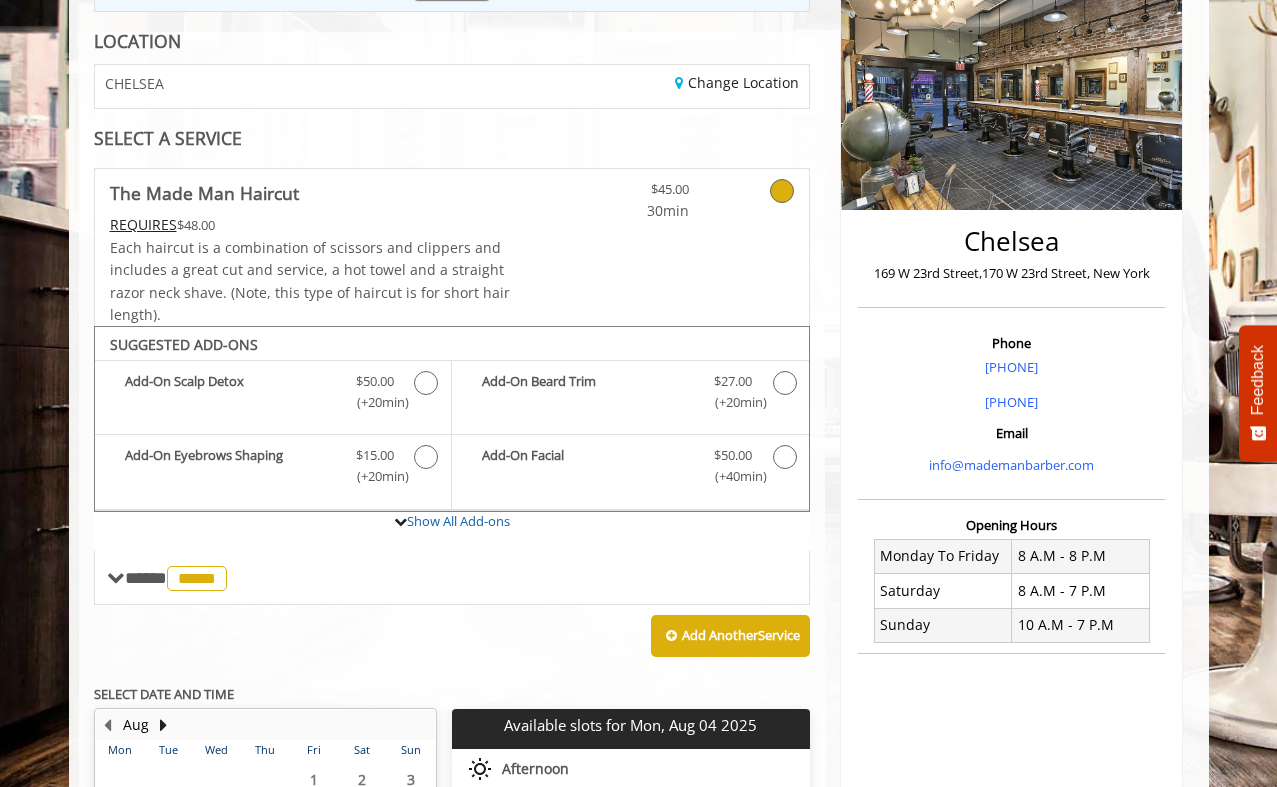 scroll, scrollTop: 595, scrollLeft: 0, axis: vertical 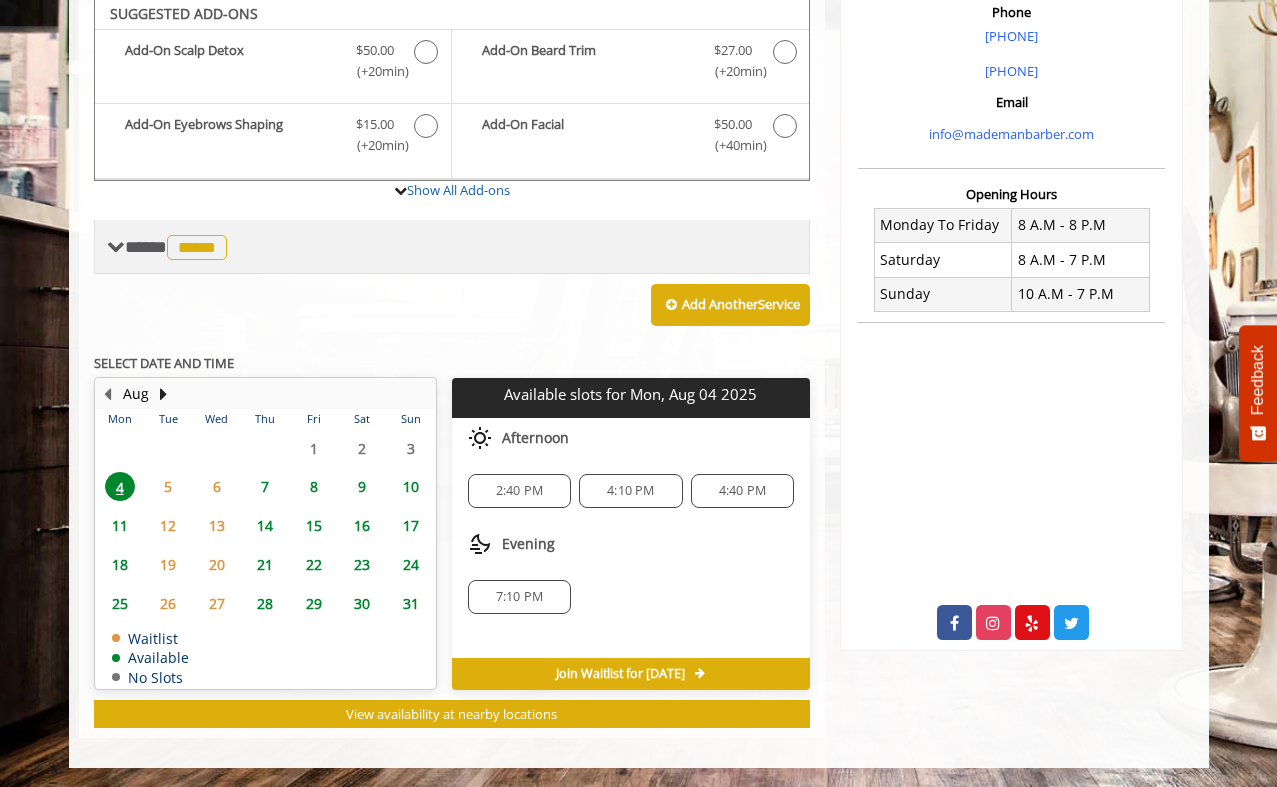 click on "*****" at bounding box center [197, 247] 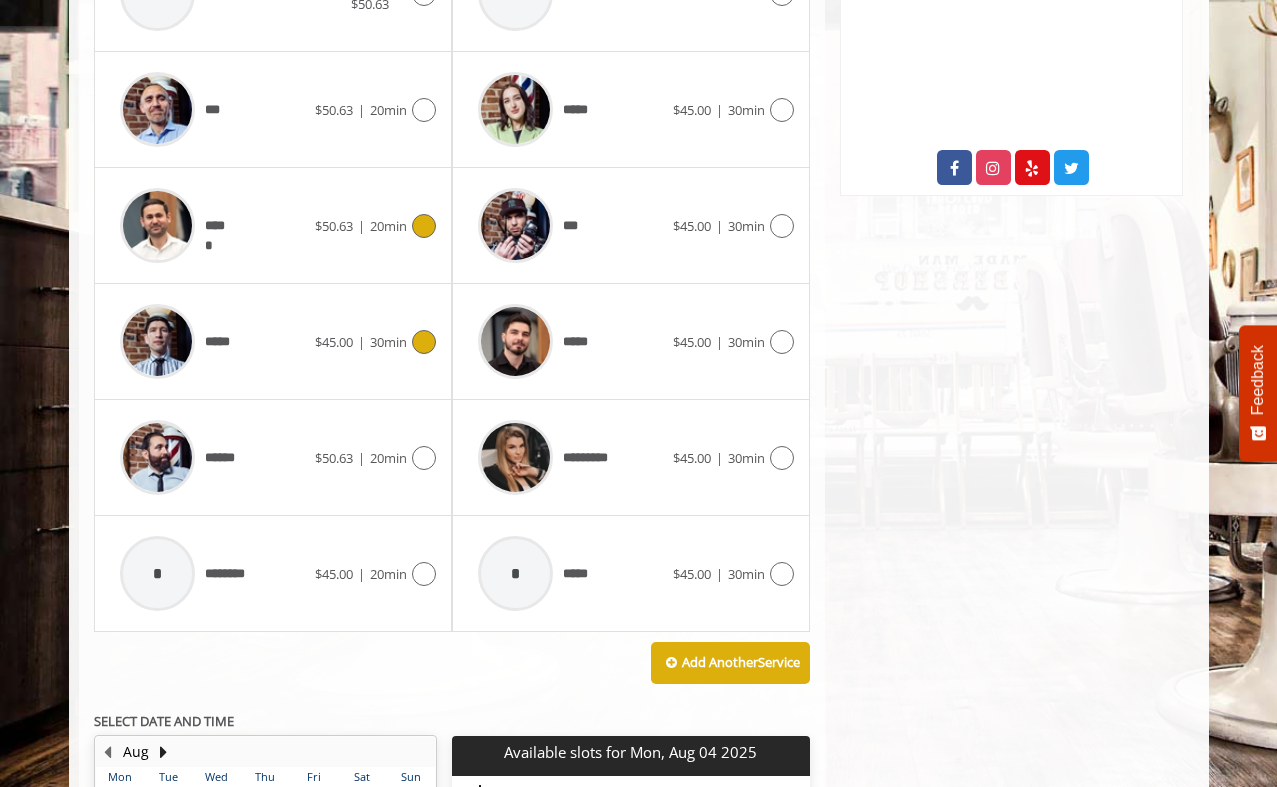 scroll, scrollTop: 1071, scrollLeft: 0, axis: vertical 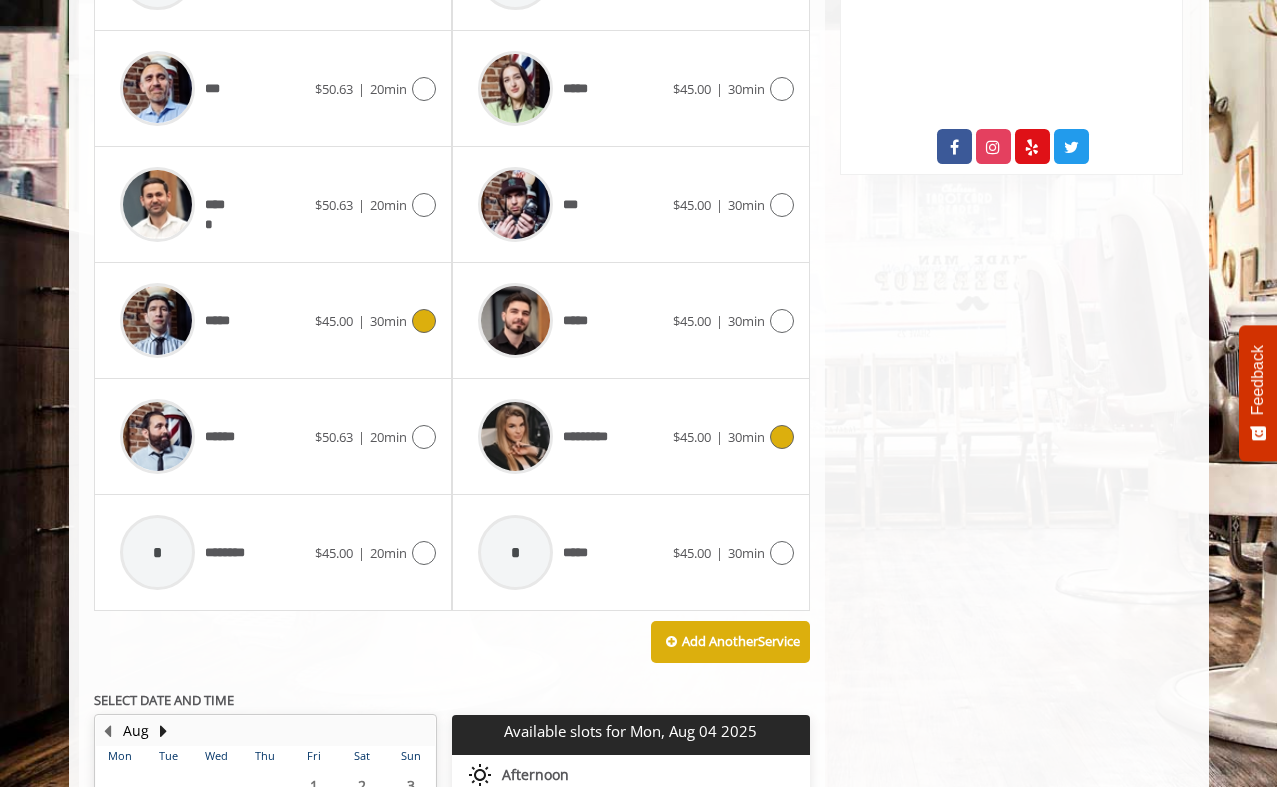 click at bounding box center (515, 436) 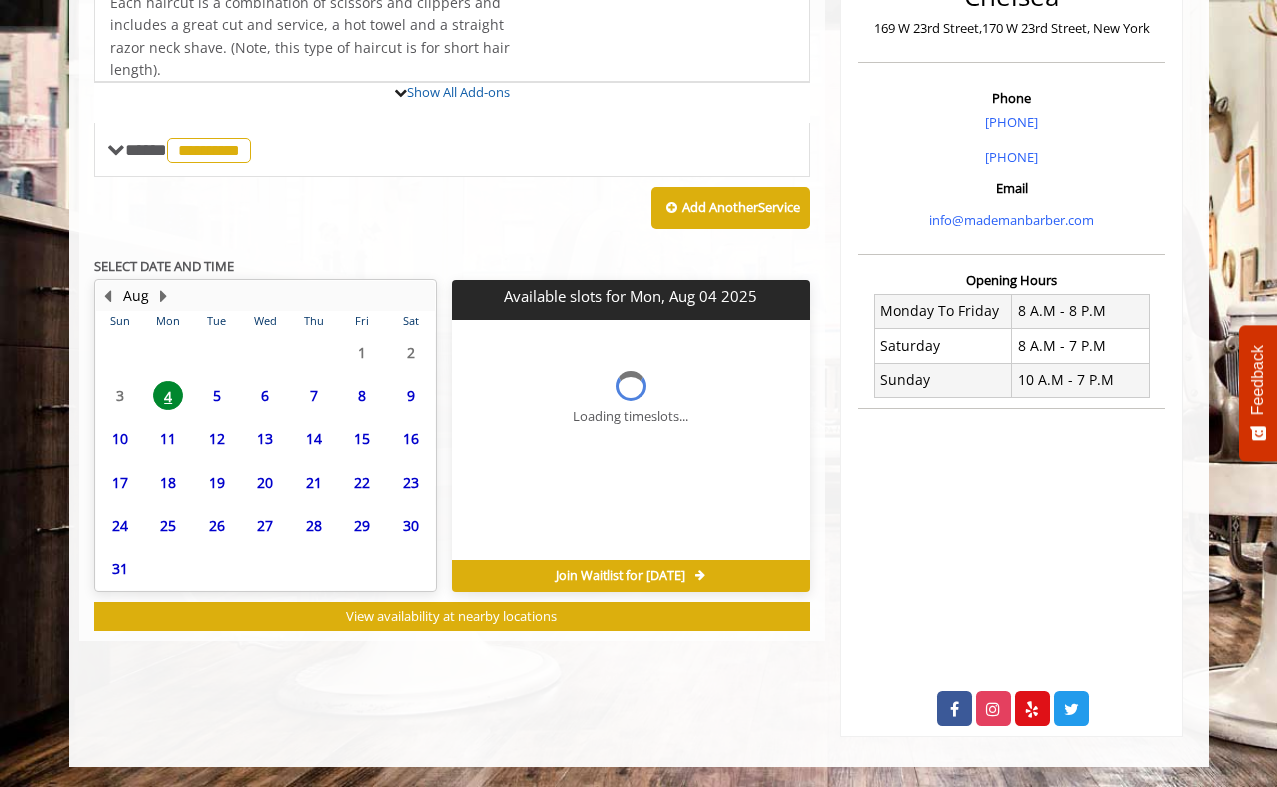 scroll, scrollTop: 75, scrollLeft: 0, axis: vertical 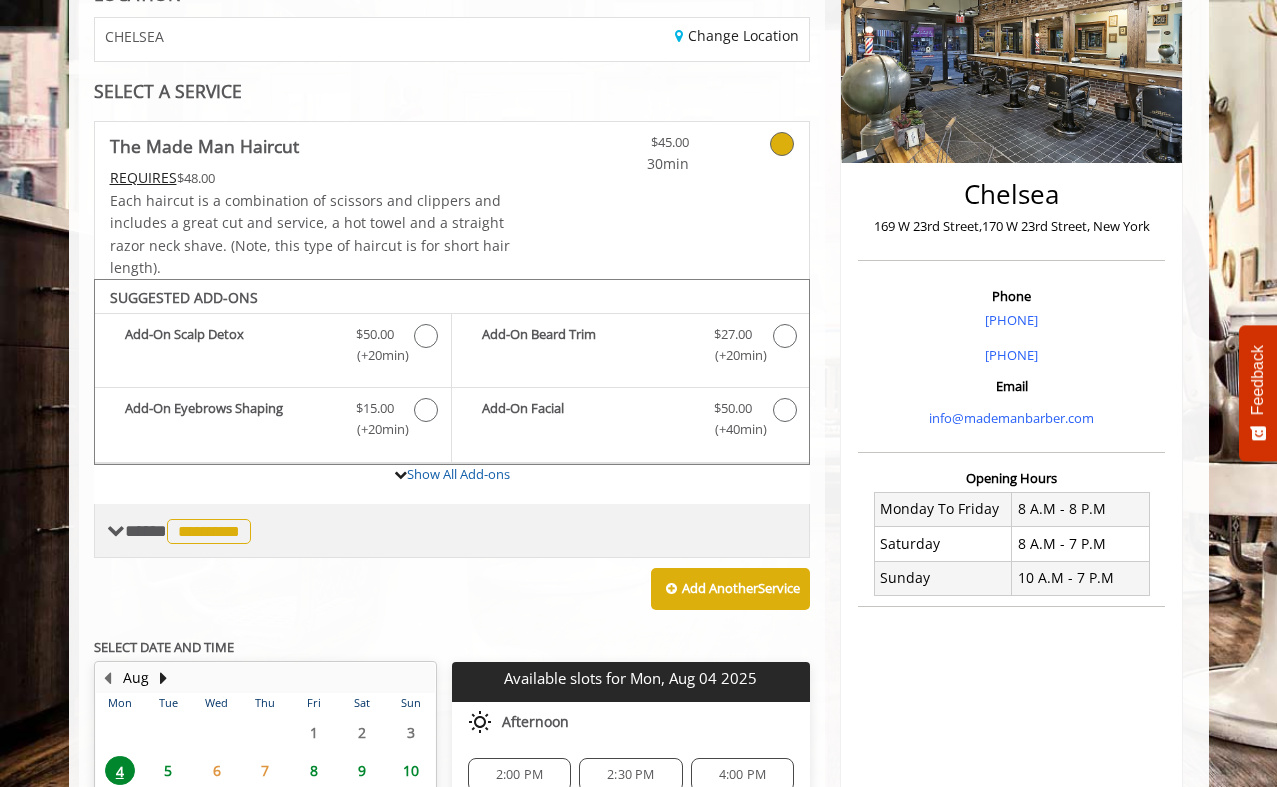 click on "[MASKED]" at bounding box center (209, 531) 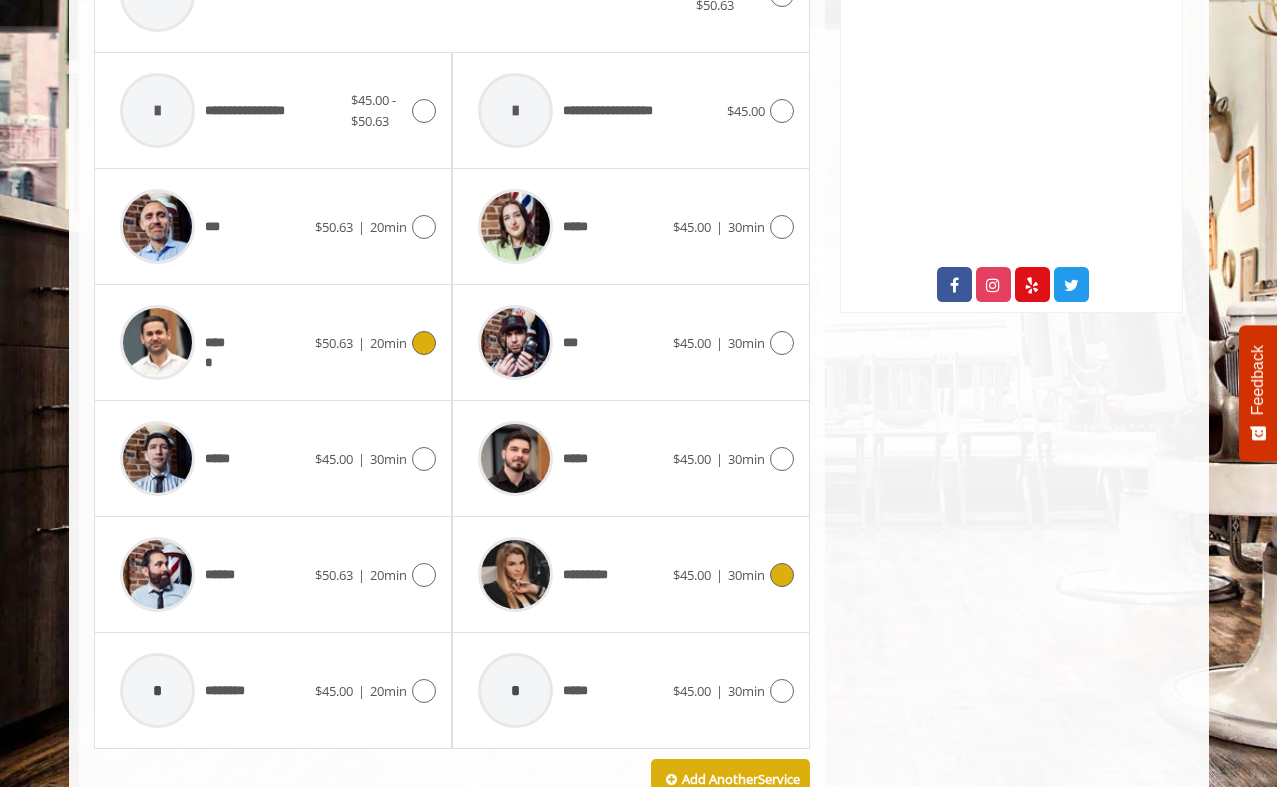 scroll, scrollTop: 934, scrollLeft: 0, axis: vertical 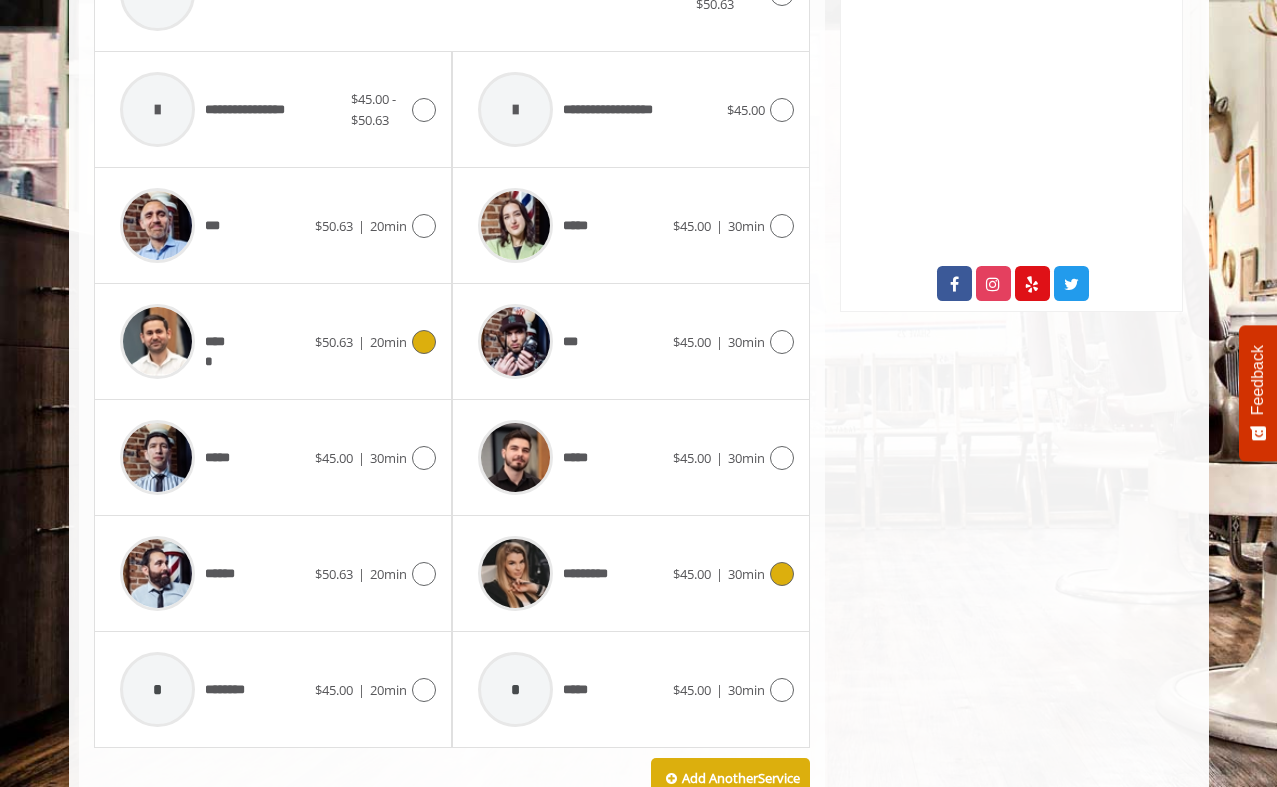 click at bounding box center (157, 341) 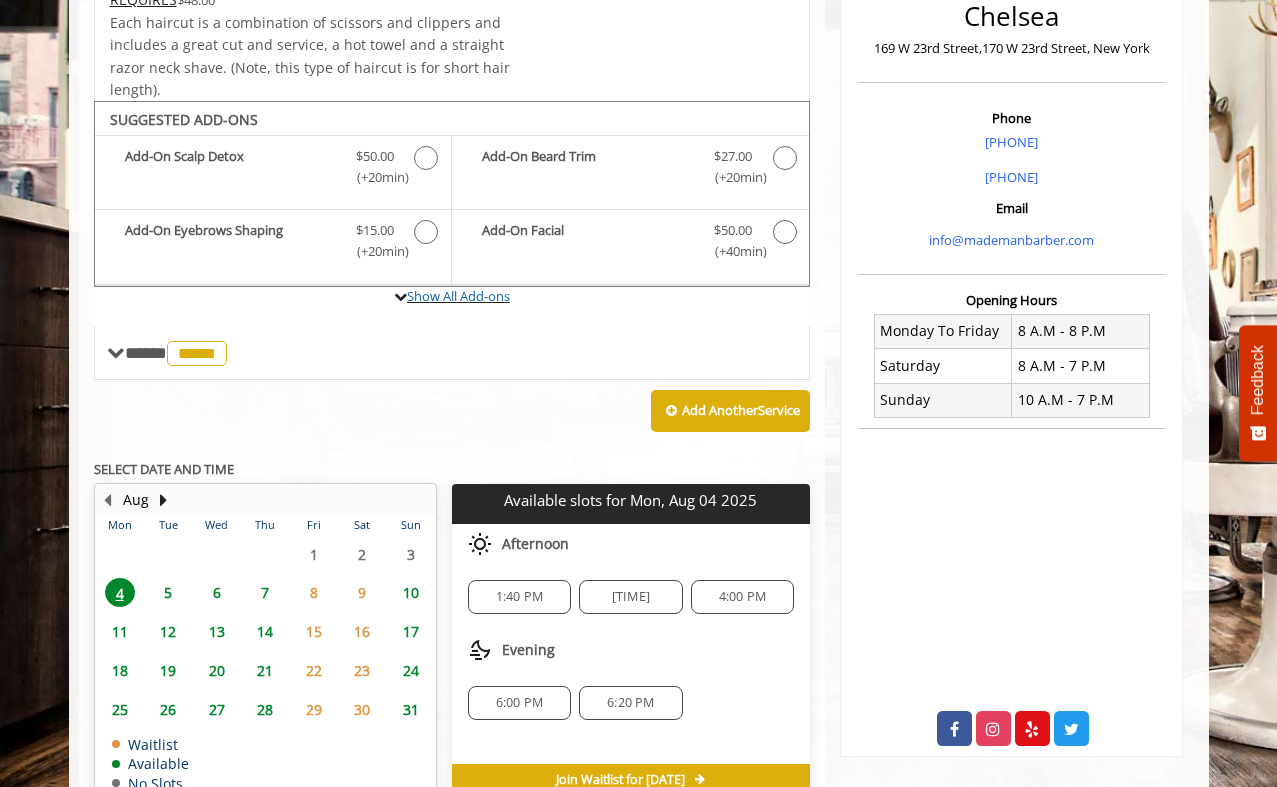 scroll, scrollTop: 493, scrollLeft: 0, axis: vertical 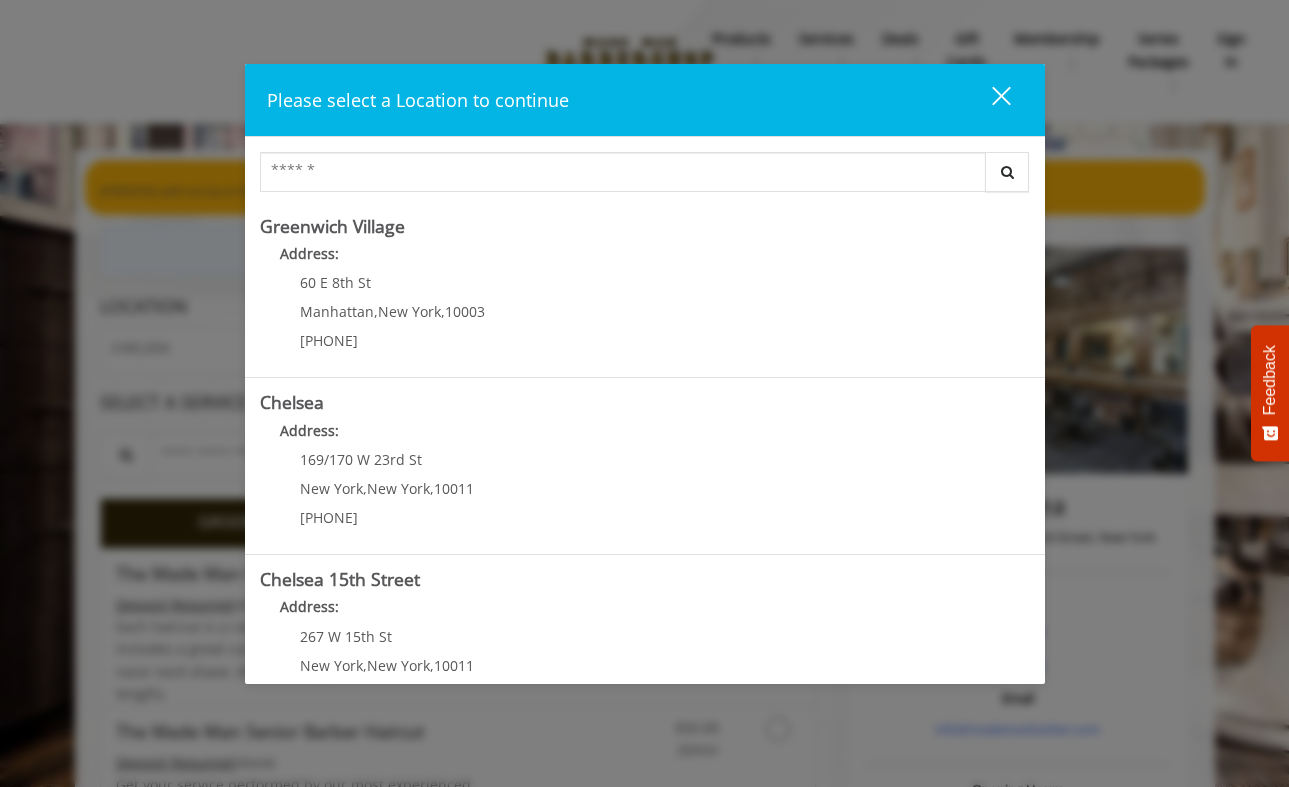 click on "close" at bounding box center [989, 100] 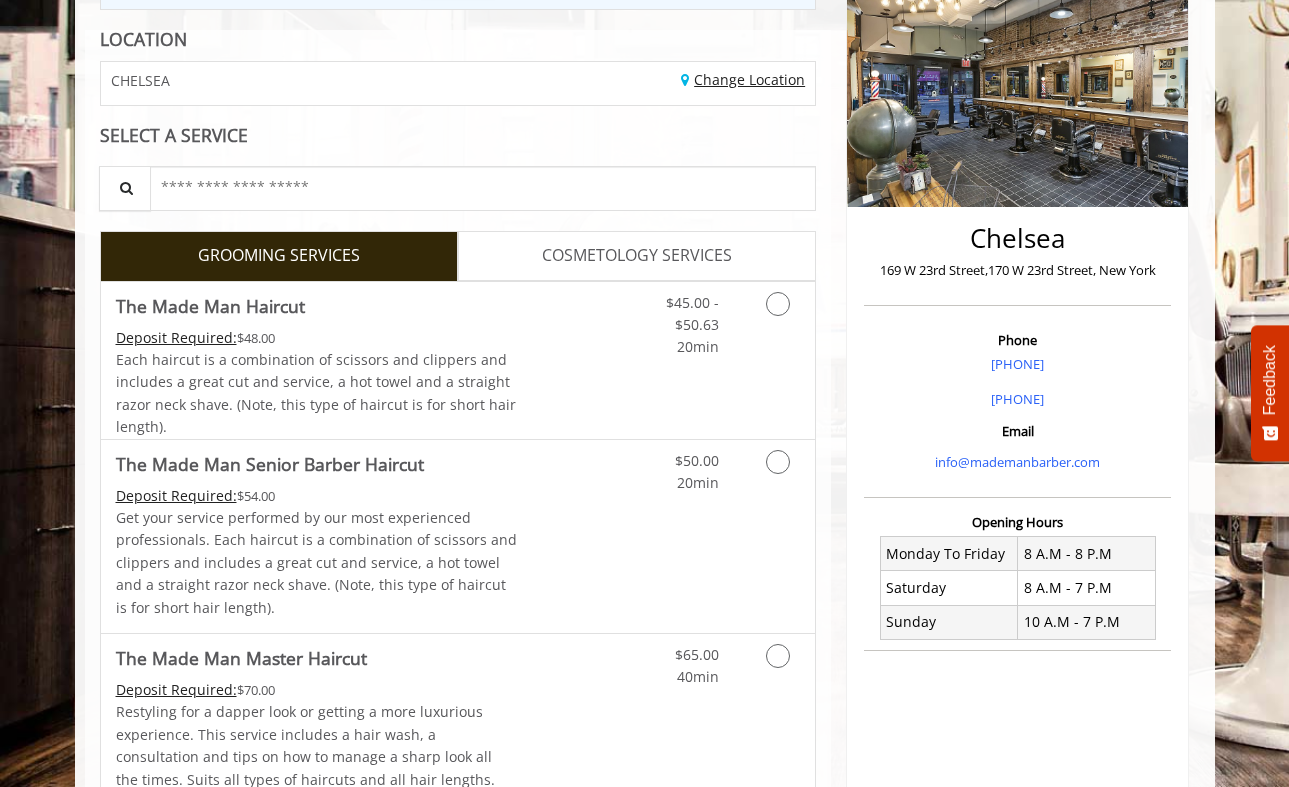 scroll, scrollTop: 269, scrollLeft: 0, axis: vertical 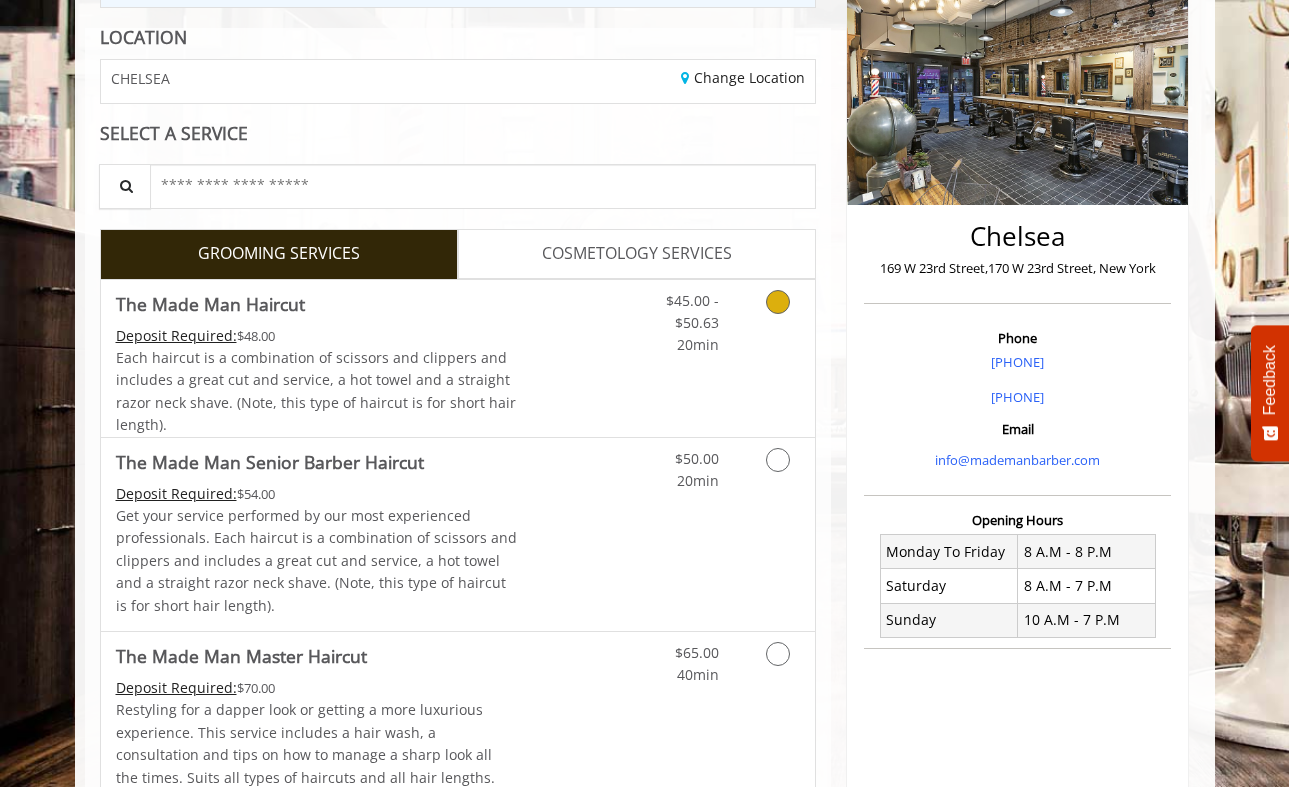 click at bounding box center [774, 318] 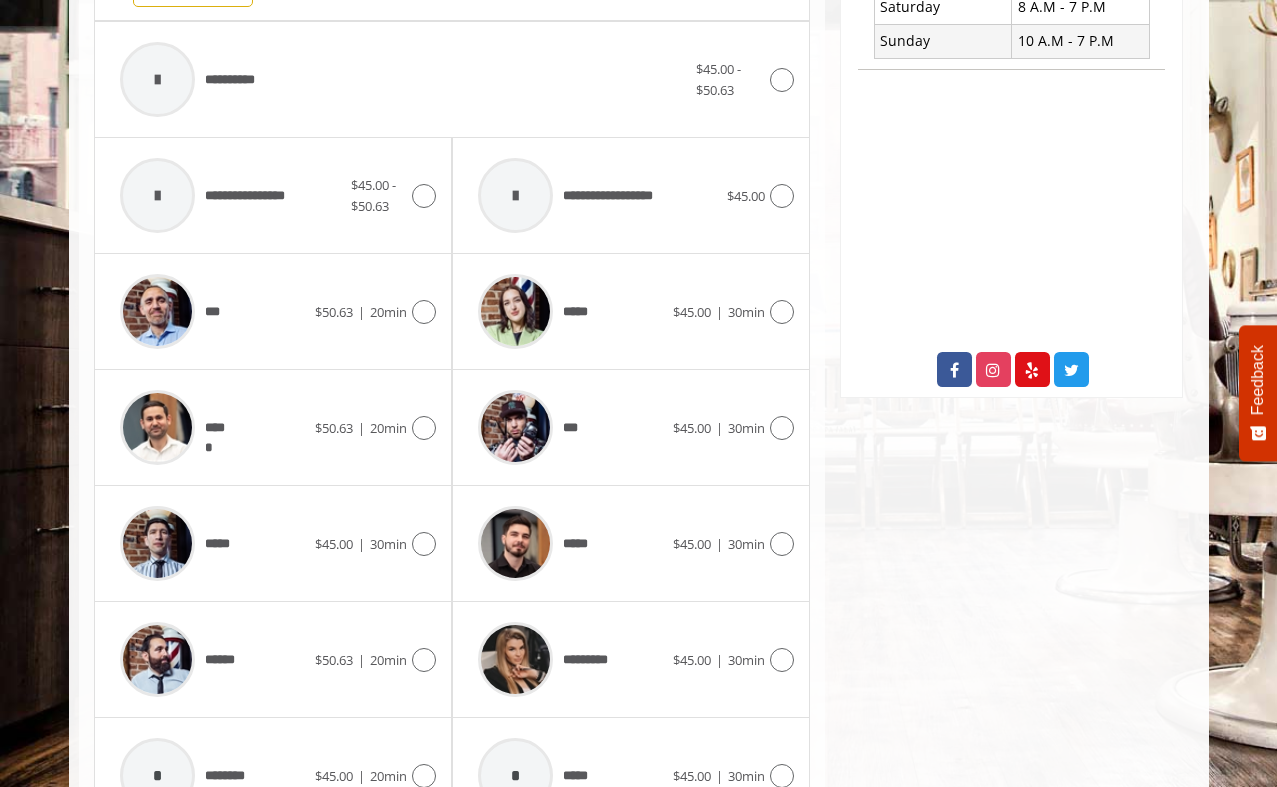scroll, scrollTop: 853, scrollLeft: 0, axis: vertical 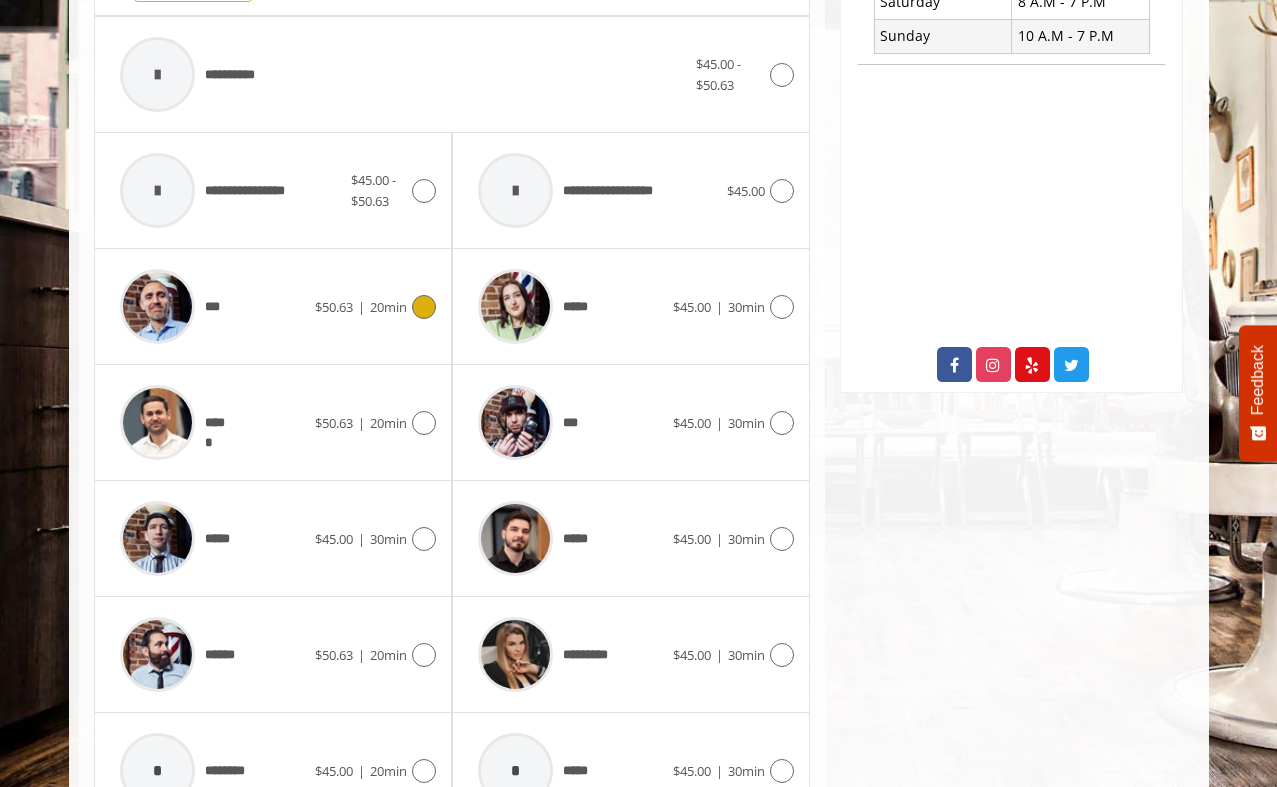 click on "***" at bounding box center [212, 306] 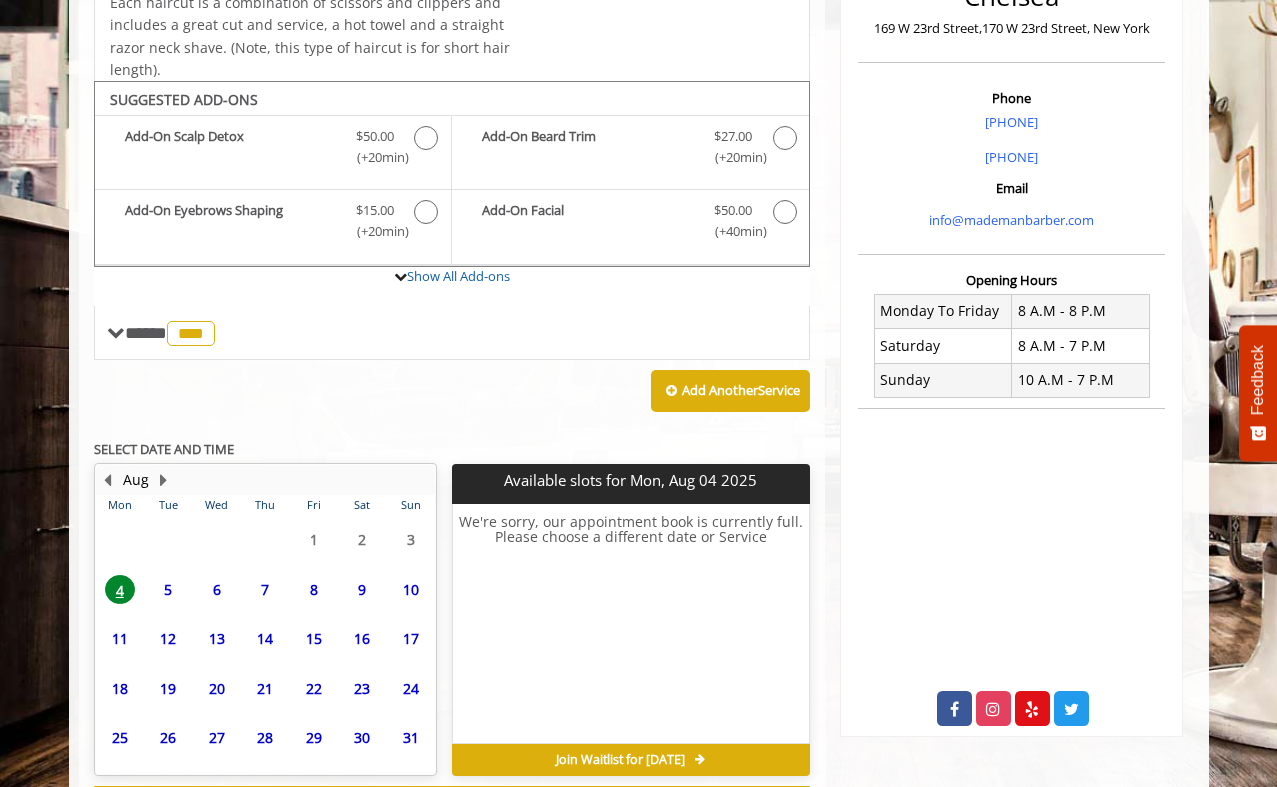 scroll, scrollTop: 595, scrollLeft: 0, axis: vertical 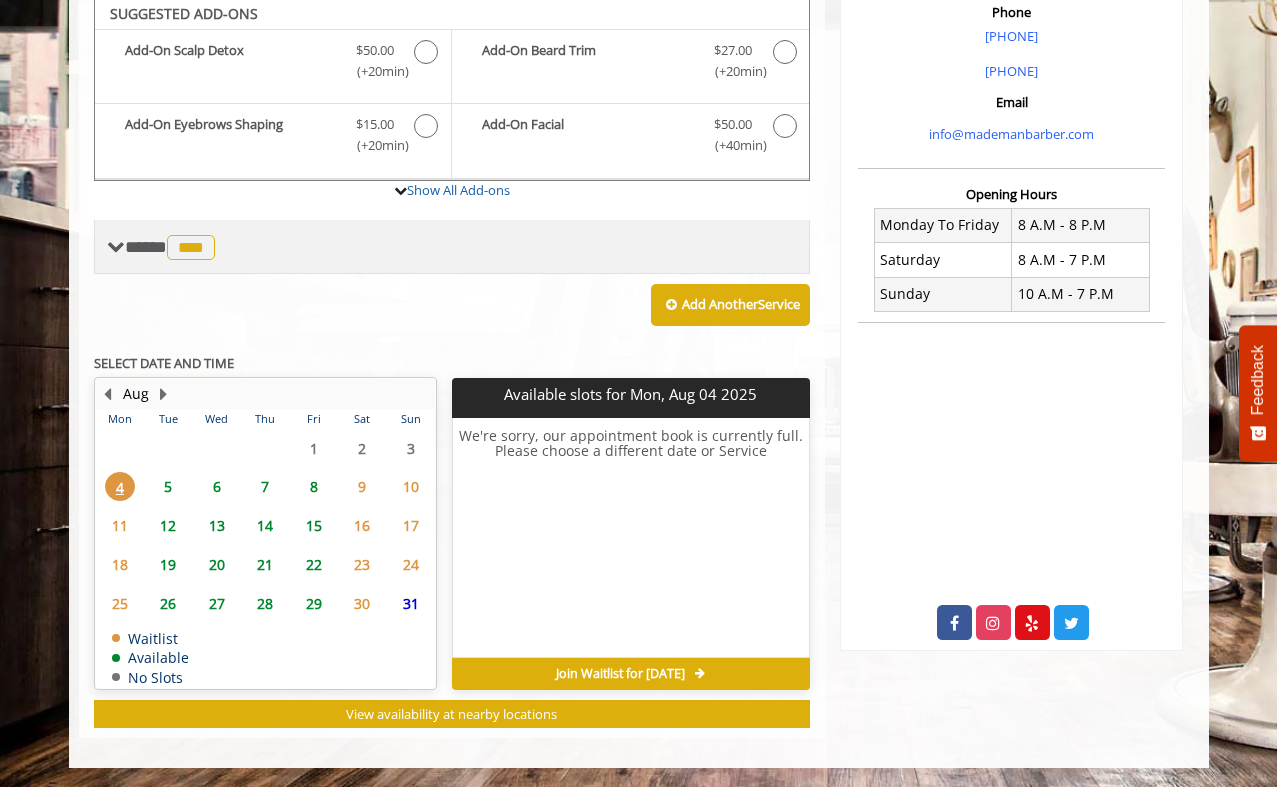 click on "[MASKED]" at bounding box center [452, 247] 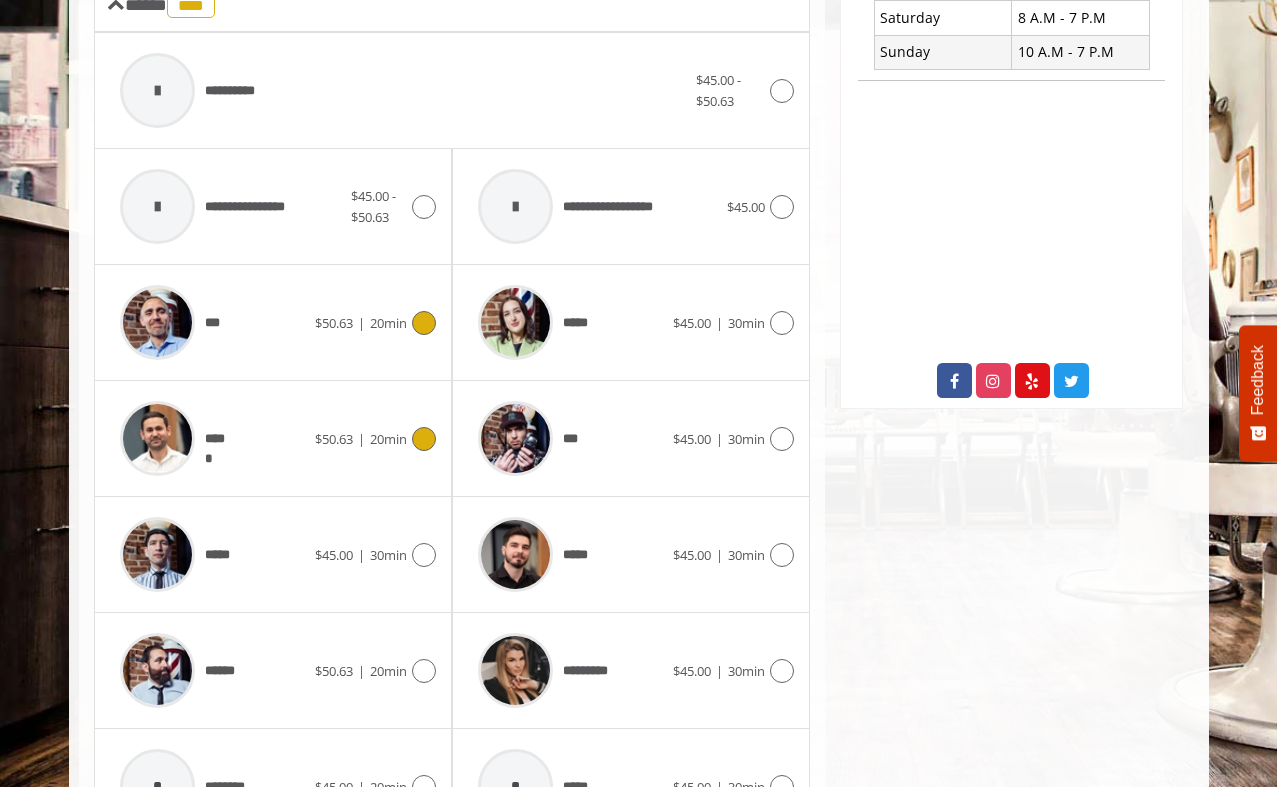 scroll, scrollTop: 838, scrollLeft: 0, axis: vertical 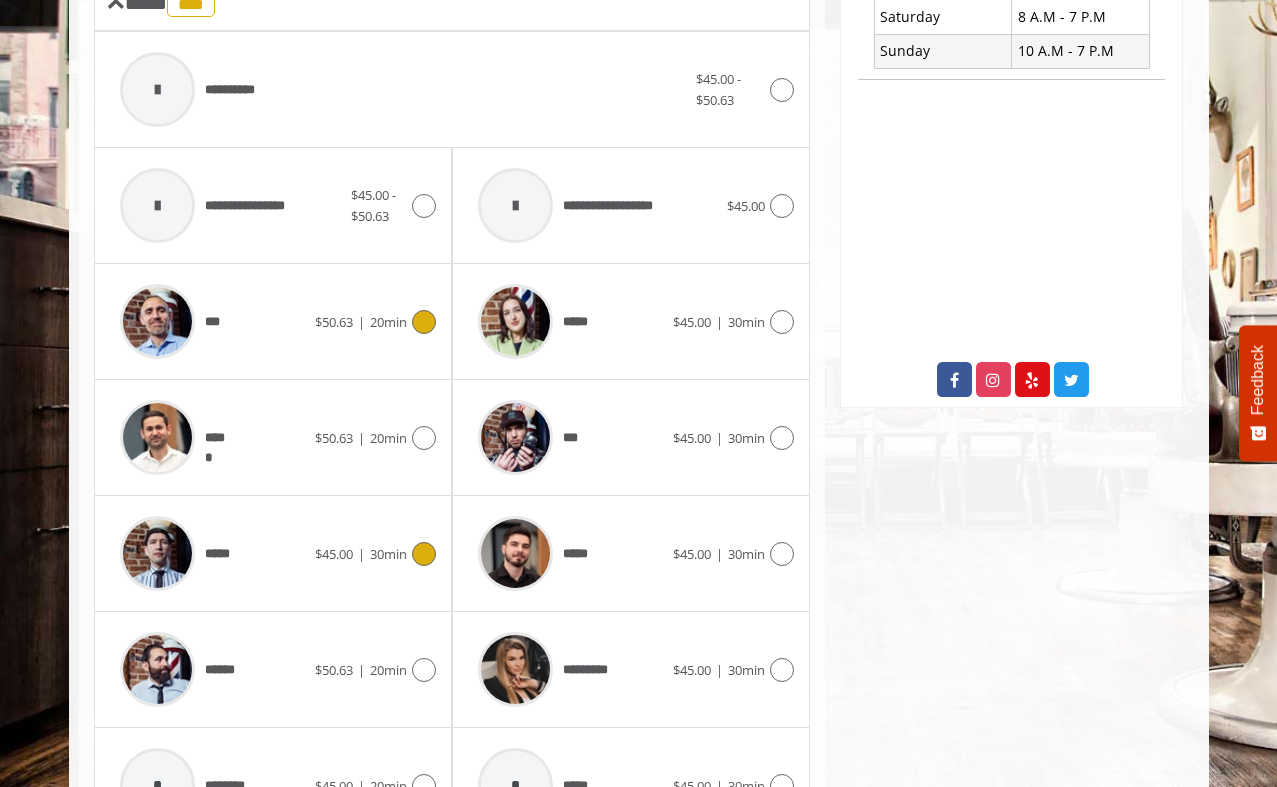 click on "*****" at bounding box center [222, 554] 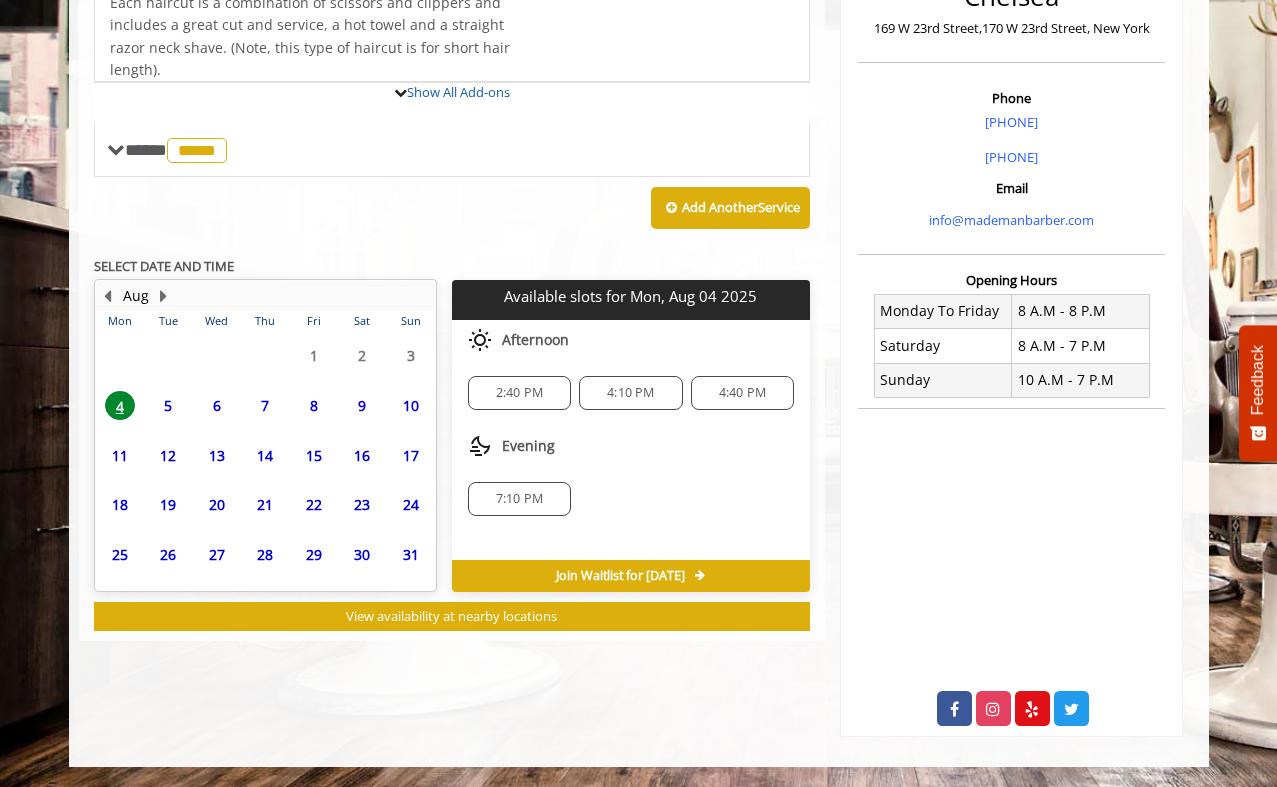 scroll, scrollTop: 595, scrollLeft: 0, axis: vertical 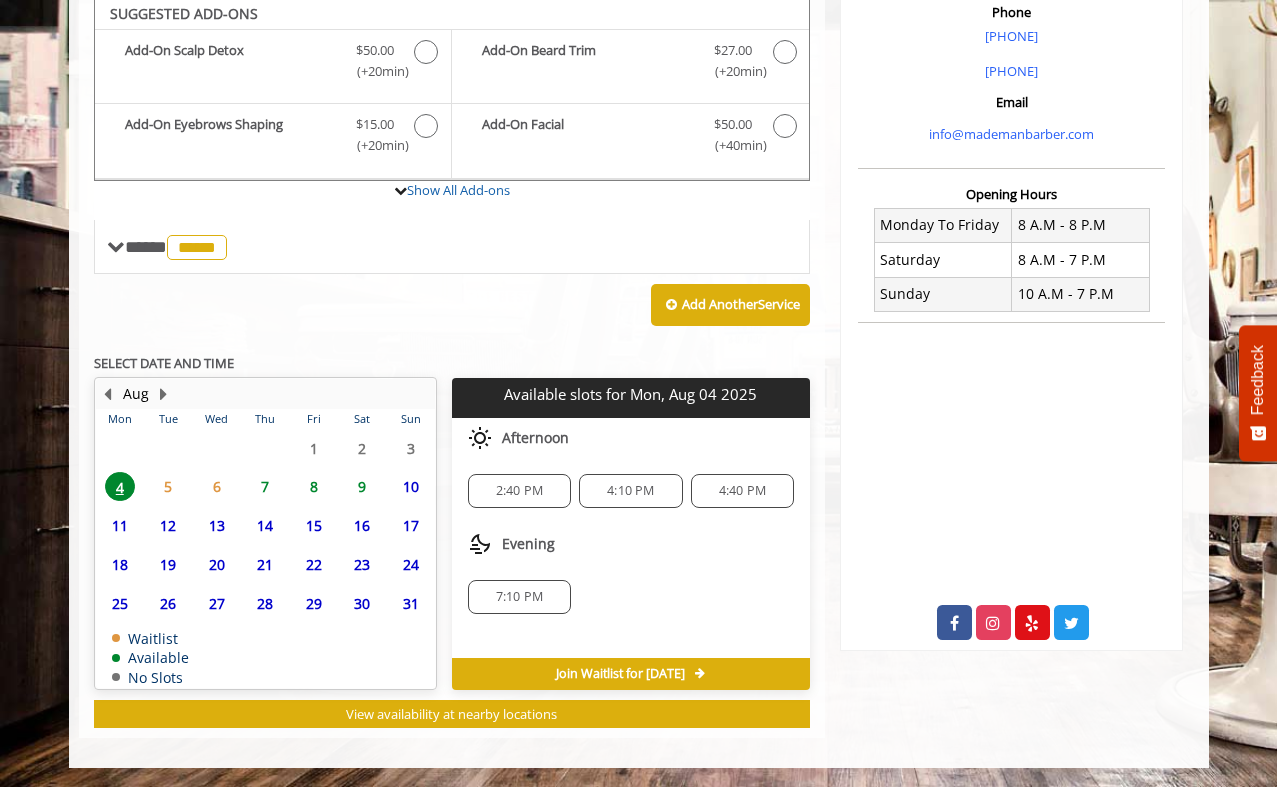 click on "4:40 PM" 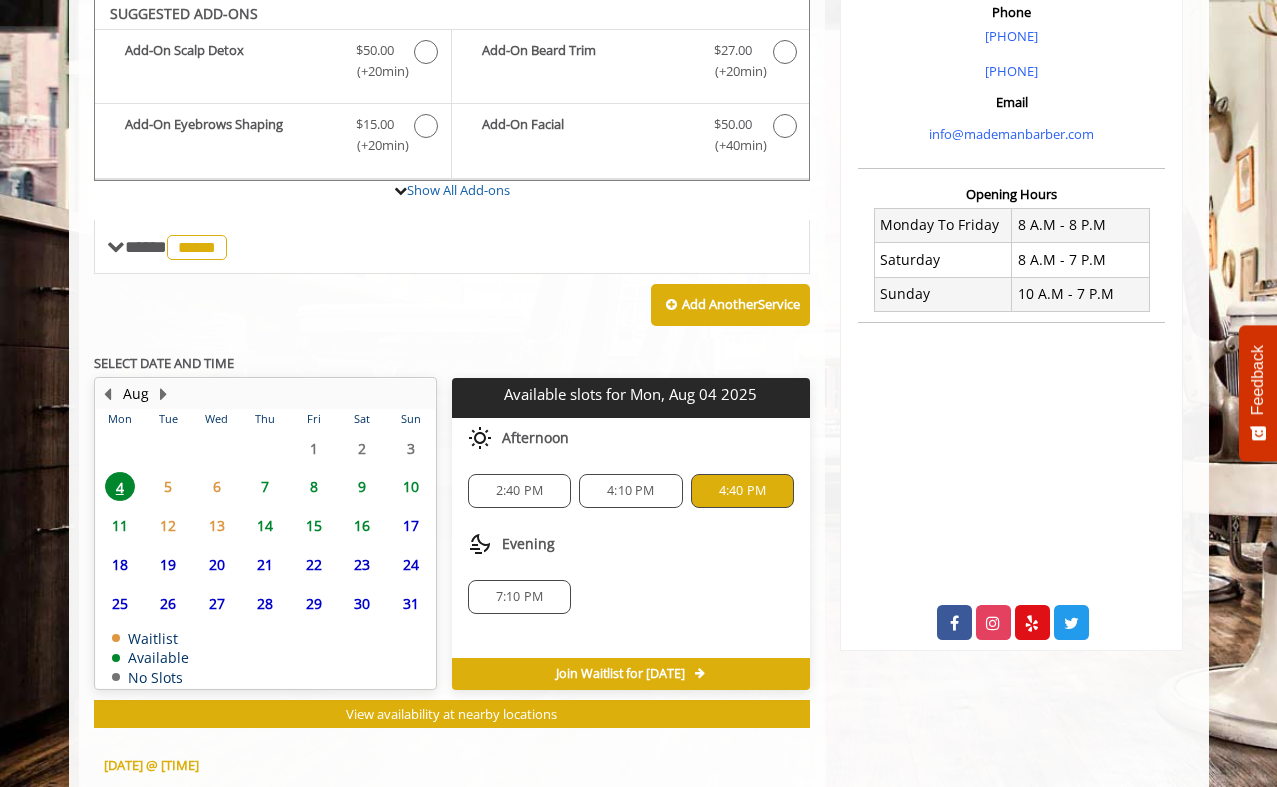 scroll, scrollTop: 957, scrollLeft: 0, axis: vertical 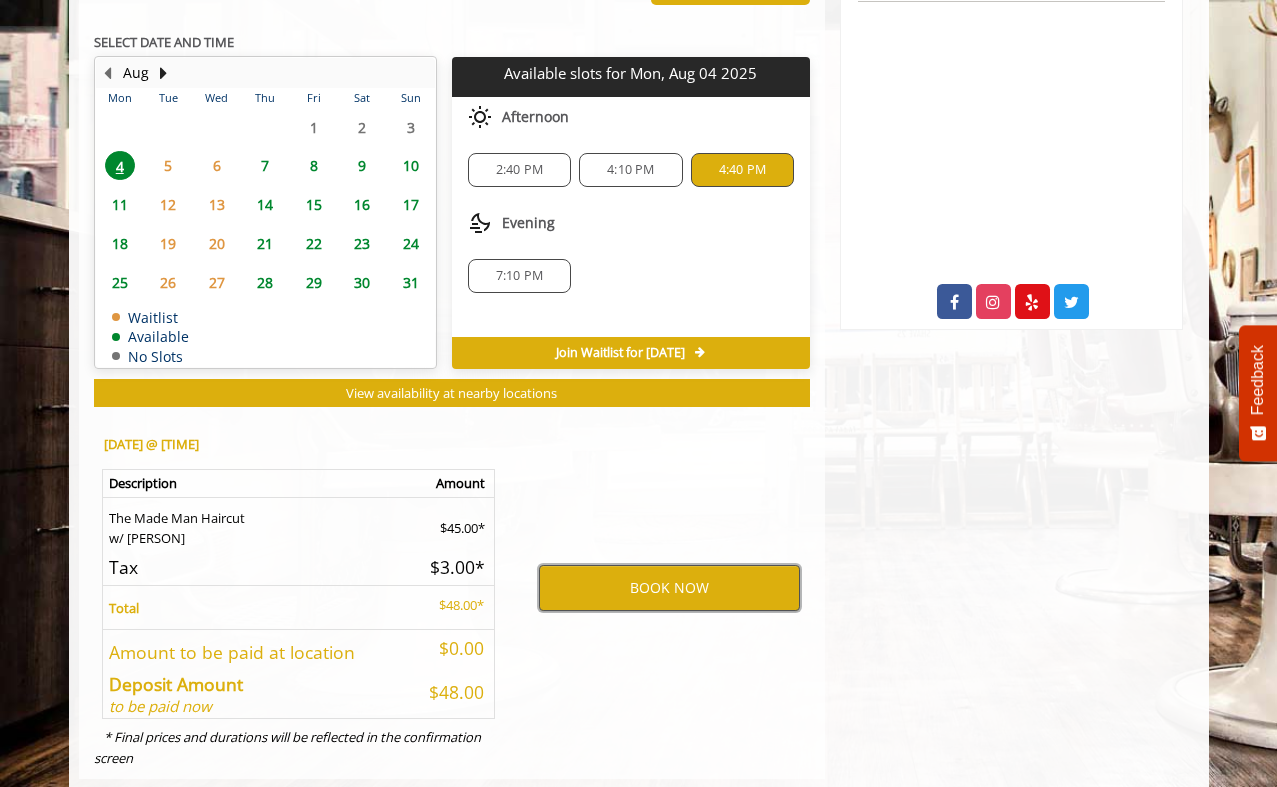 click on "BOOK NOW" at bounding box center [669, 588] 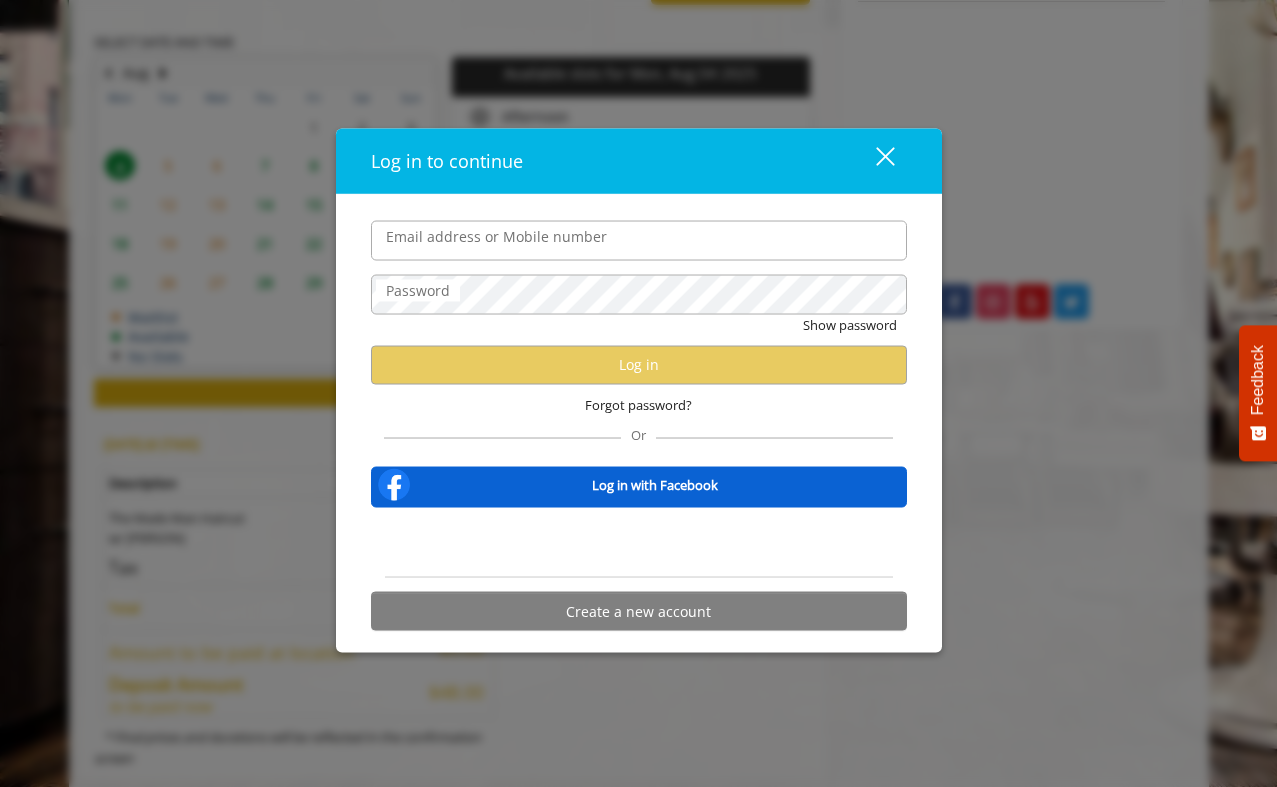 click on "Email address or Mobile number" at bounding box center (639, 240) 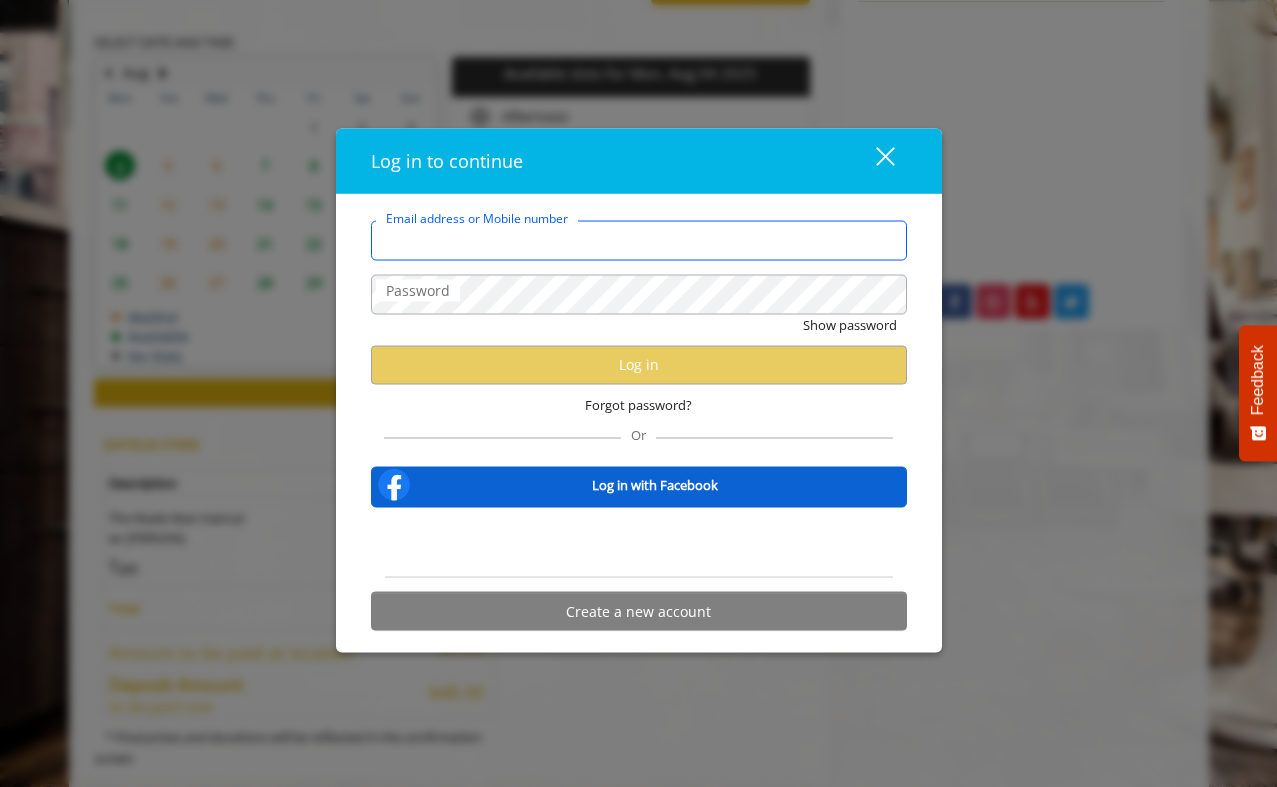 type on "**********" 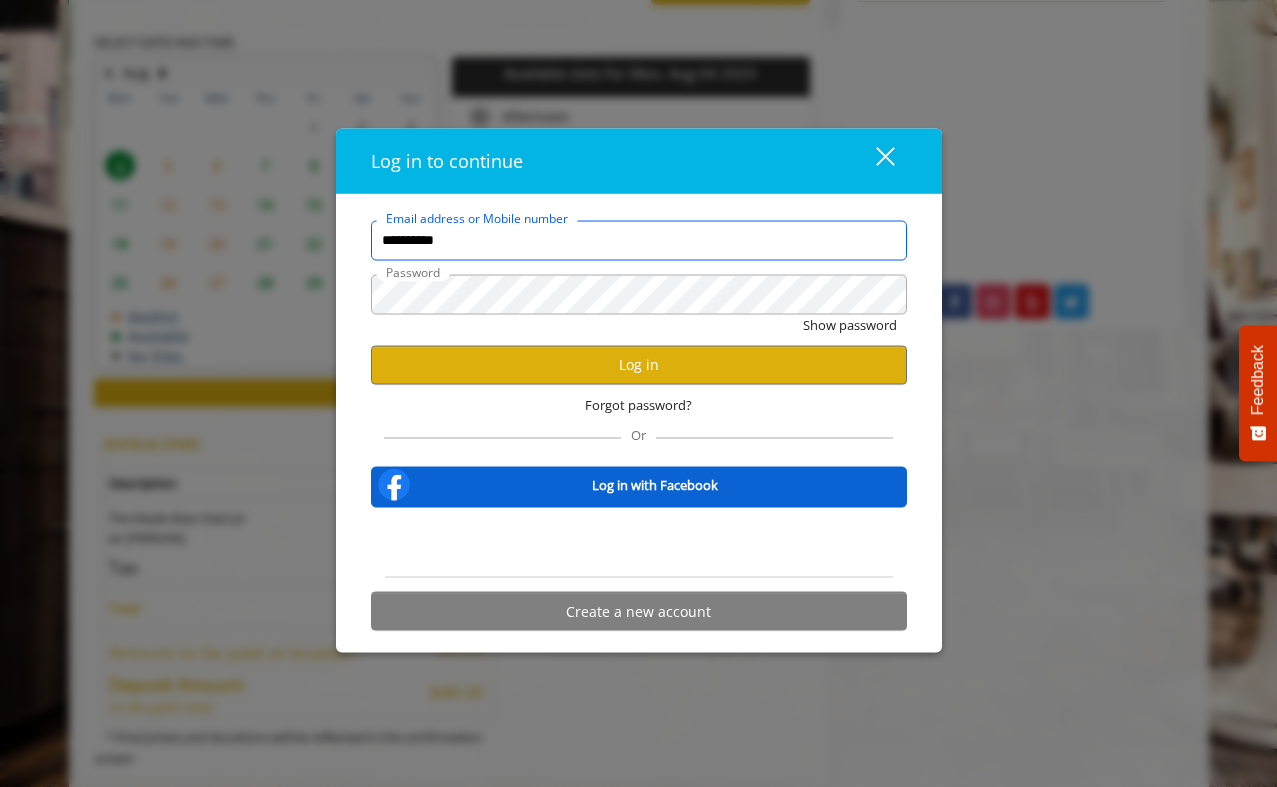 scroll, scrollTop: 0, scrollLeft: 0, axis: both 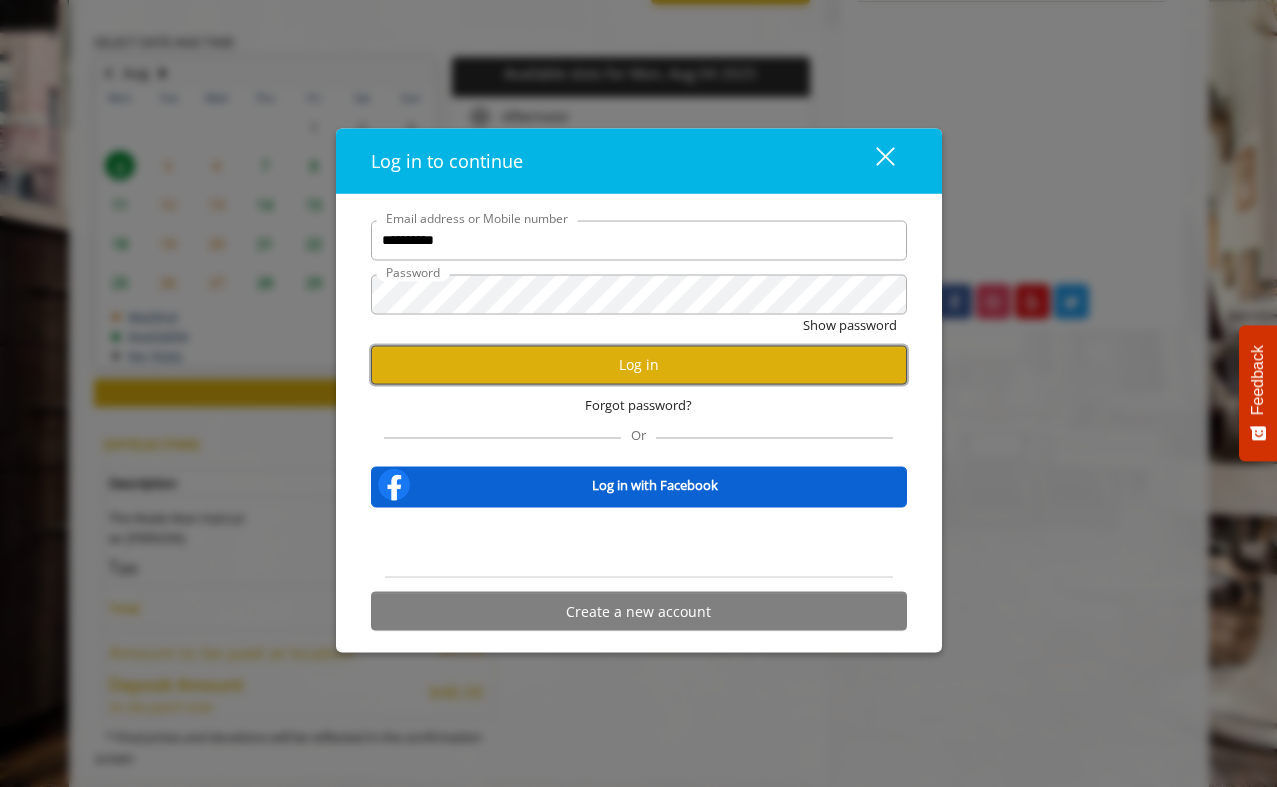 click on "Log in" at bounding box center [639, 364] 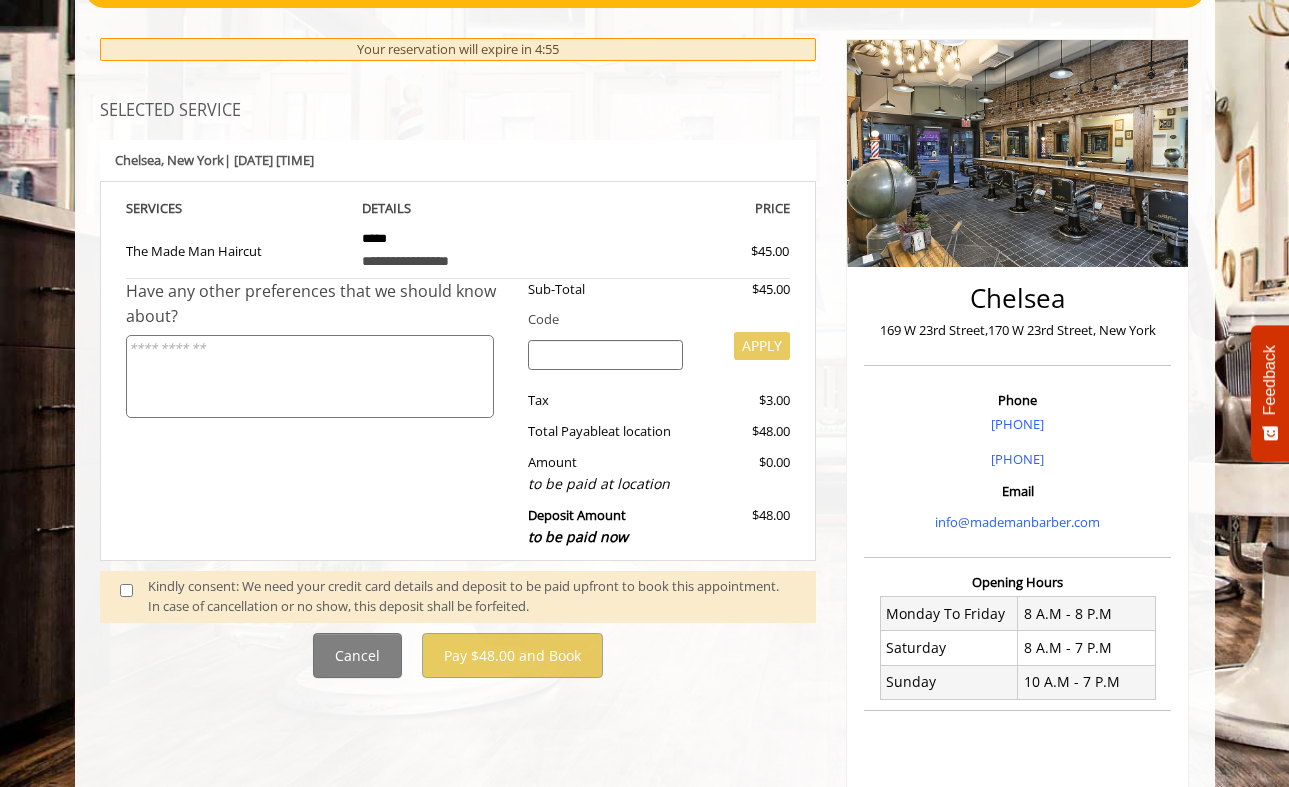 scroll, scrollTop: 208, scrollLeft: 0, axis: vertical 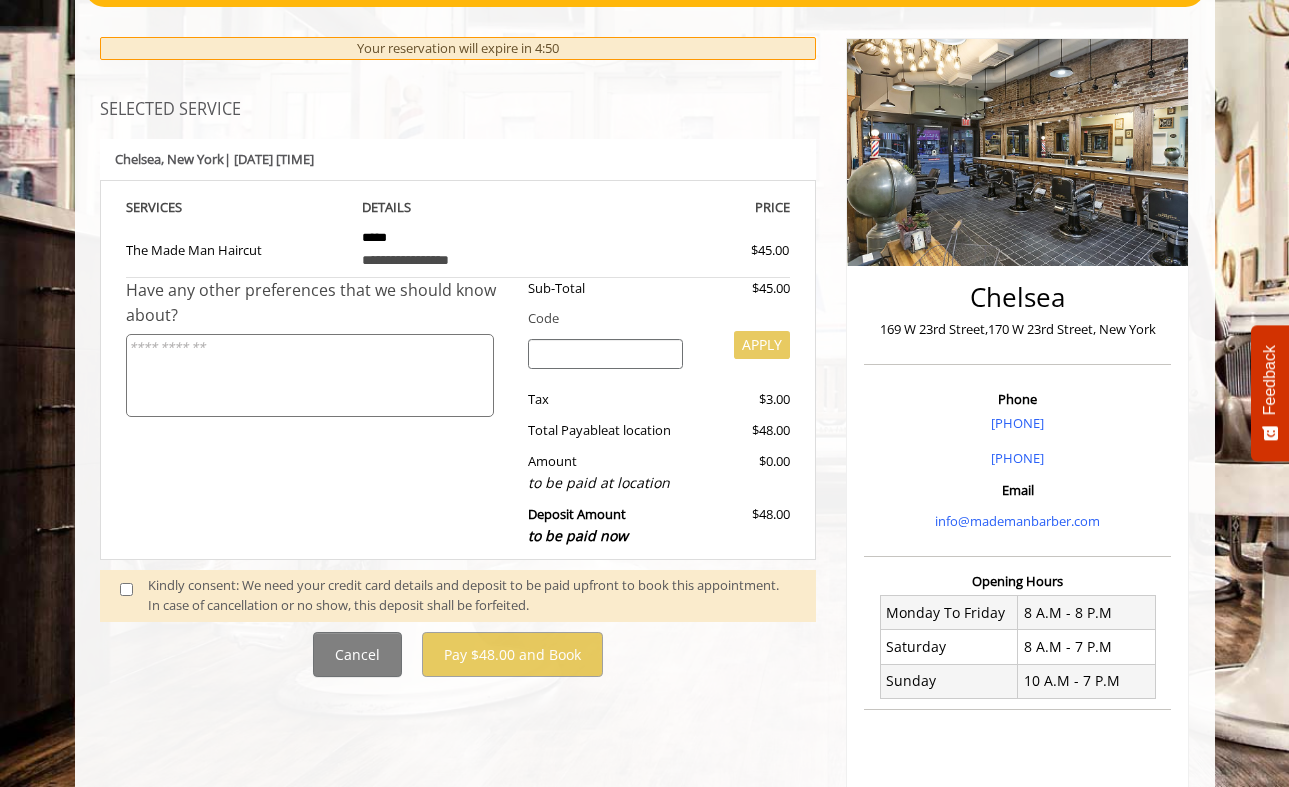 click 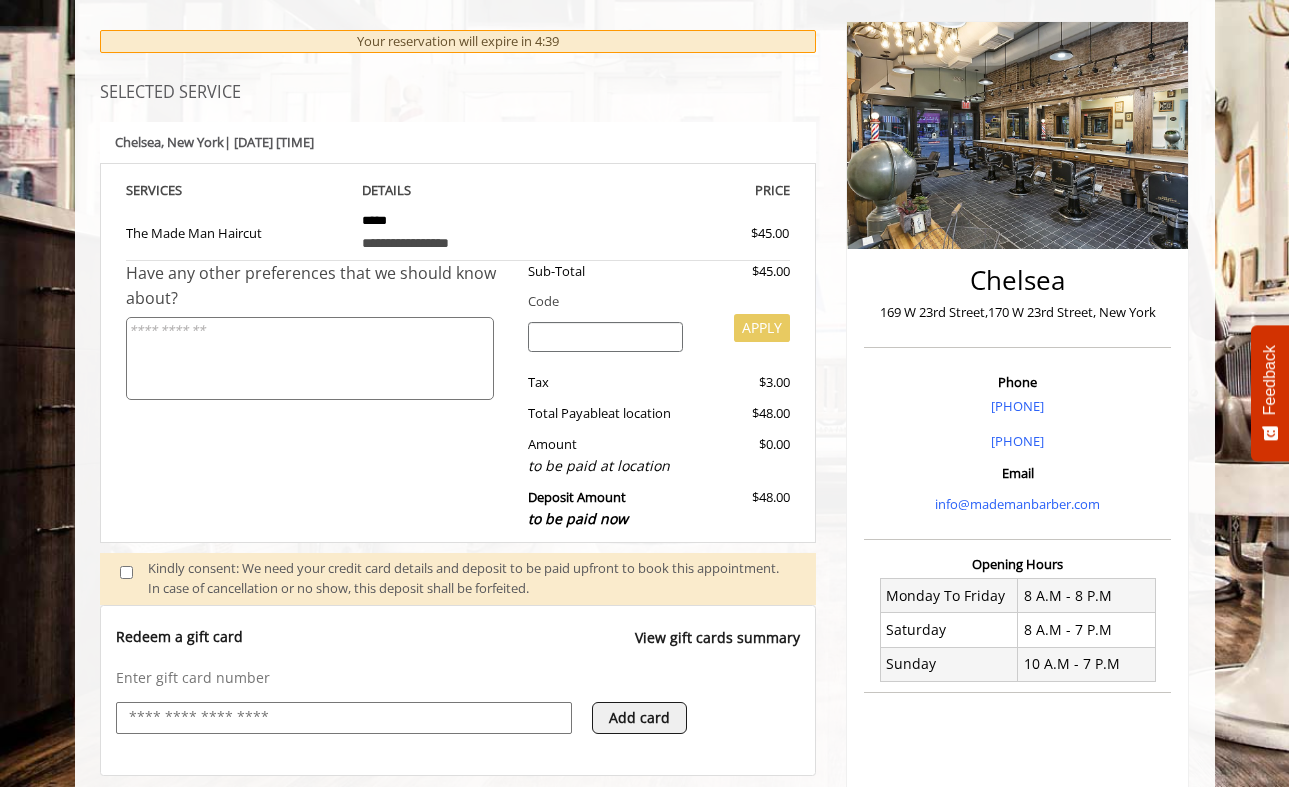 scroll, scrollTop: 0, scrollLeft: 0, axis: both 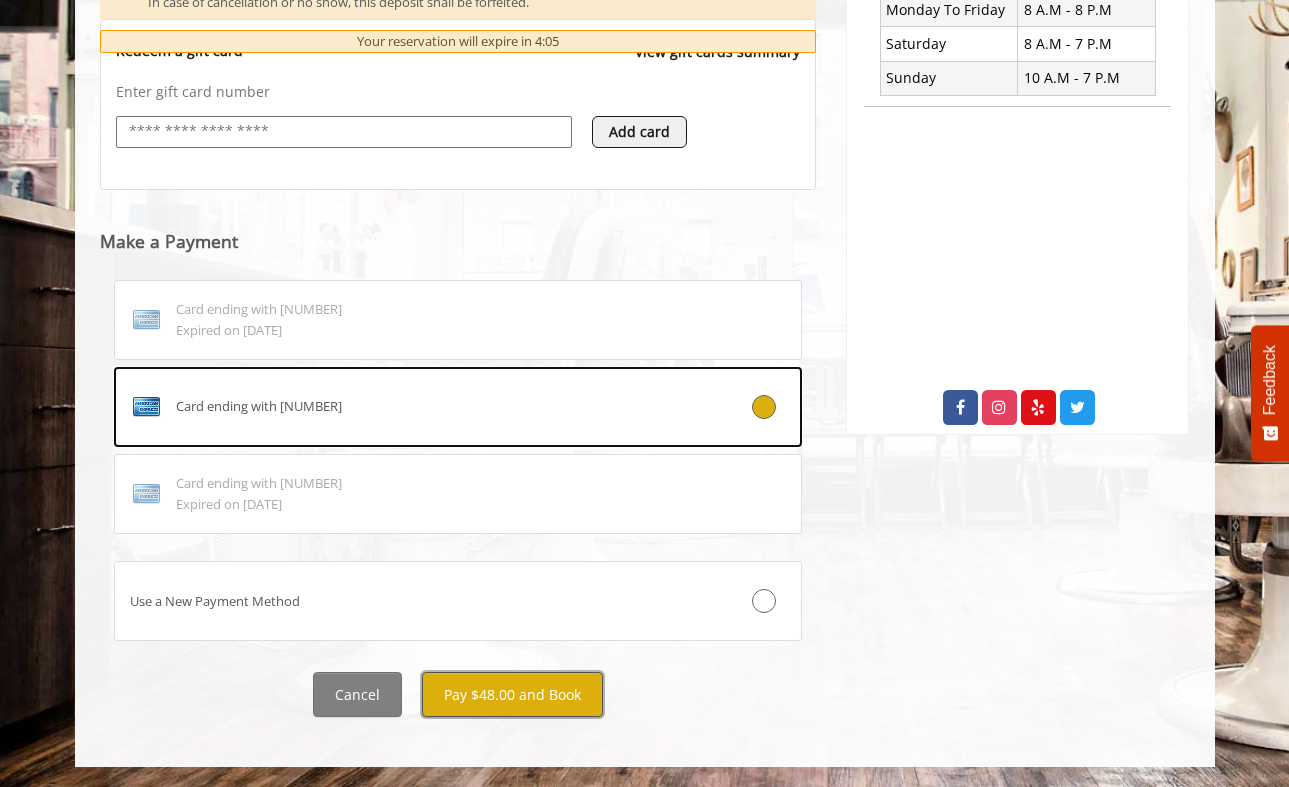 click on "Pay $48.00 and Book" at bounding box center (512, 694) 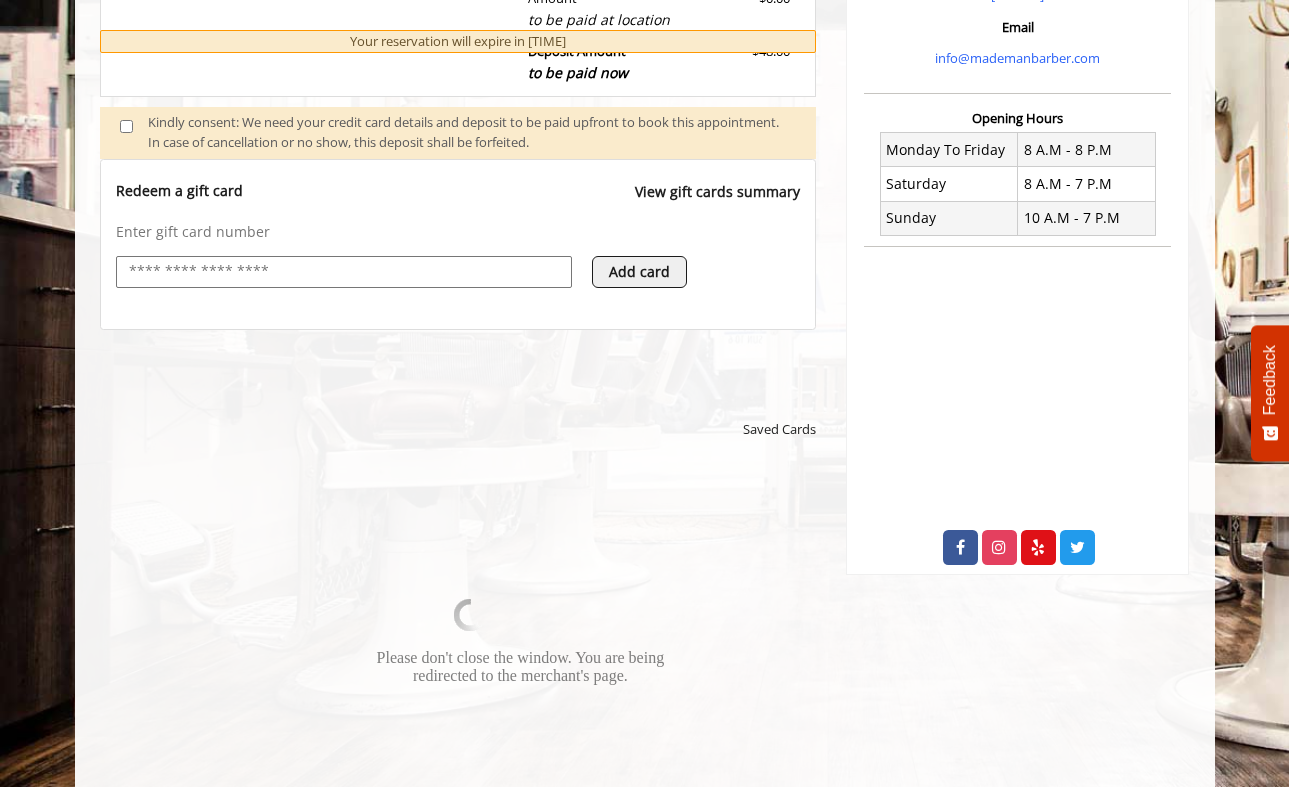 scroll, scrollTop: 665, scrollLeft: 0, axis: vertical 